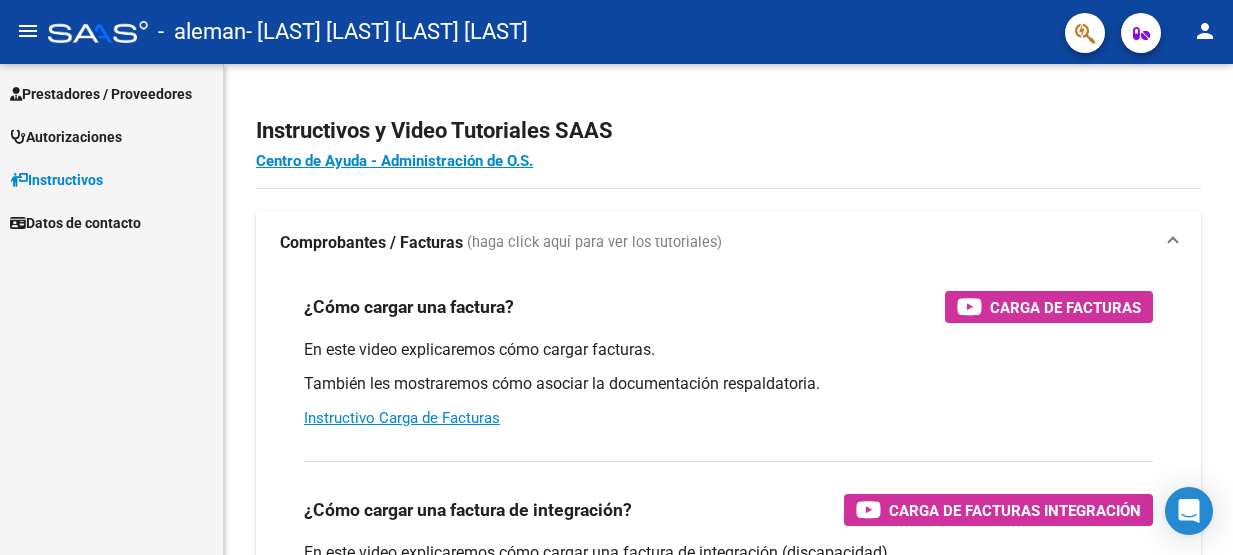 scroll, scrollTop: 0, scrollLeft: 0, axis: both 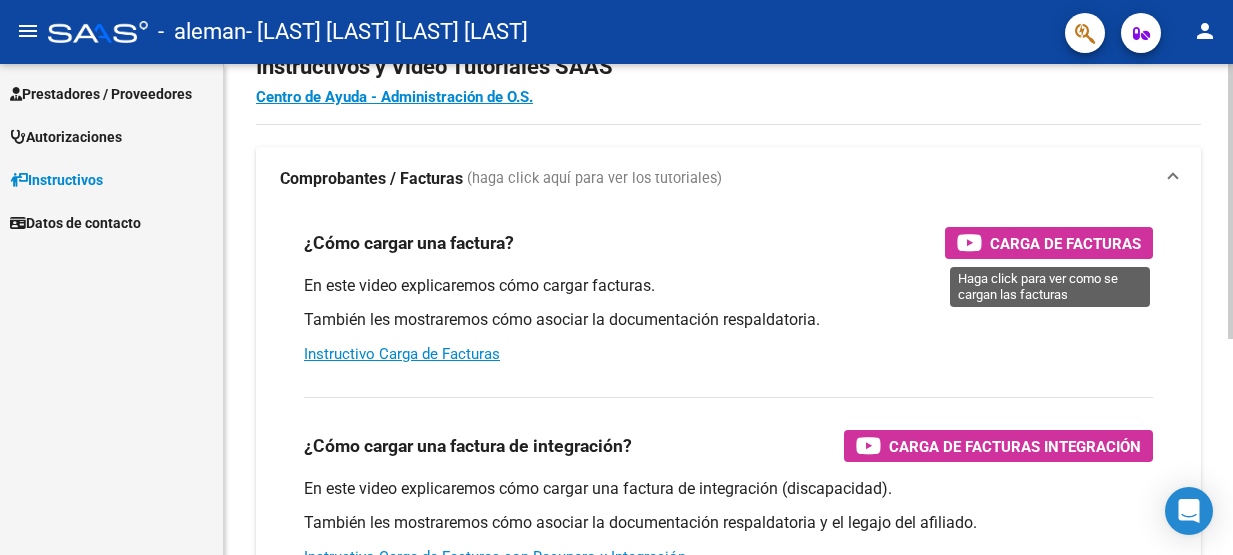 click on "Carga de Facturas" at bounding box center (1065, 243) 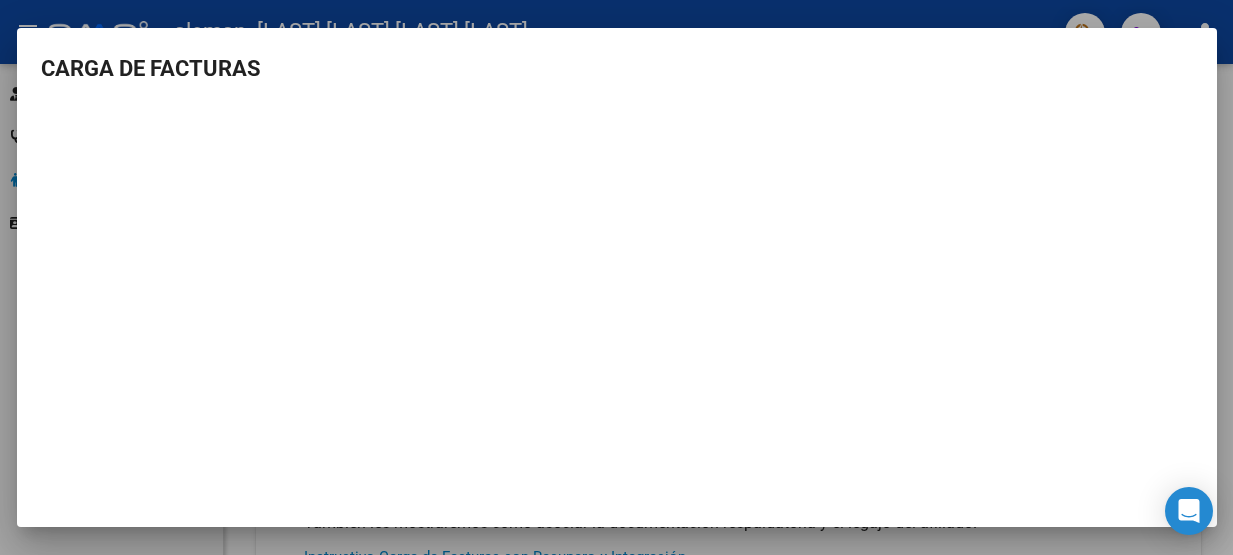scroll, scrollTop: 0, scrollLeft: 0, axis: both 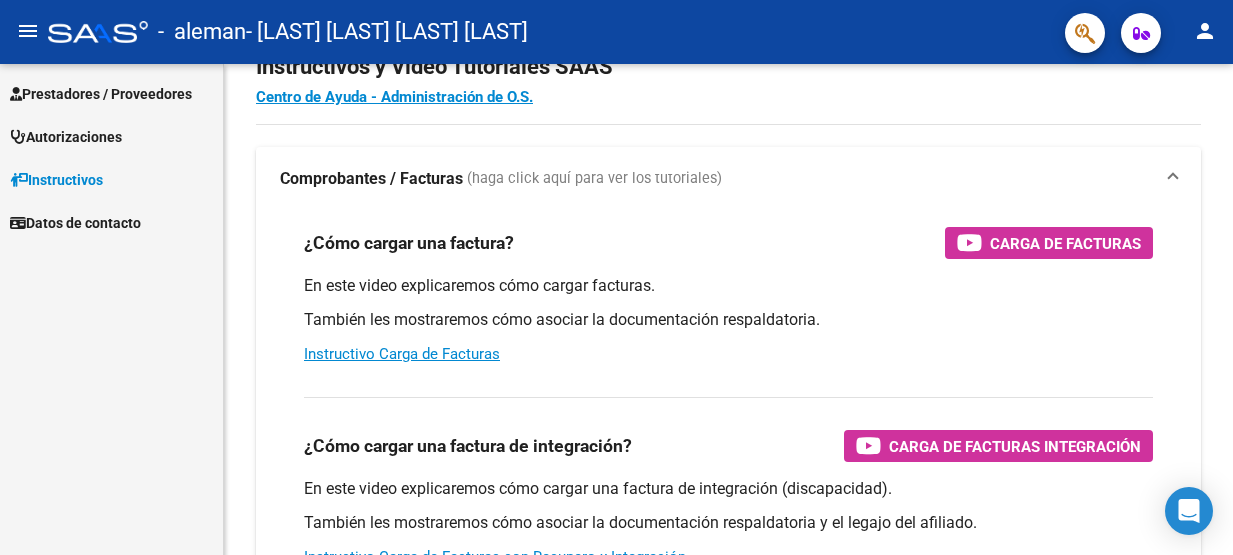 click on "Prestadores / Proveedores" at bounding box center (101, 94) 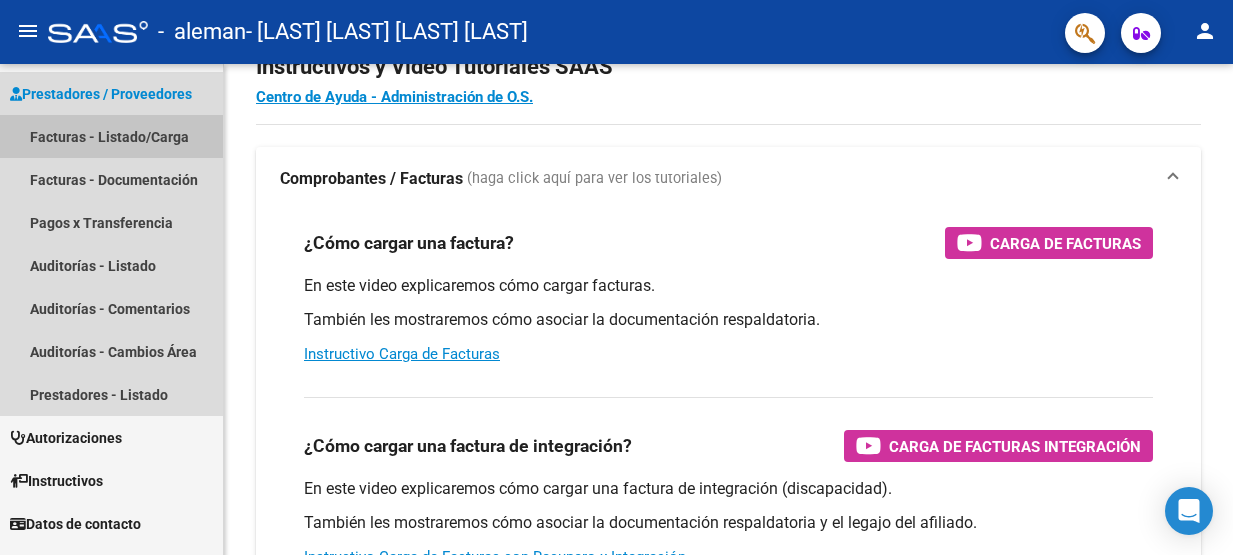 click on "Facturas - Listado/Carga" at bounding box center [111, 136] 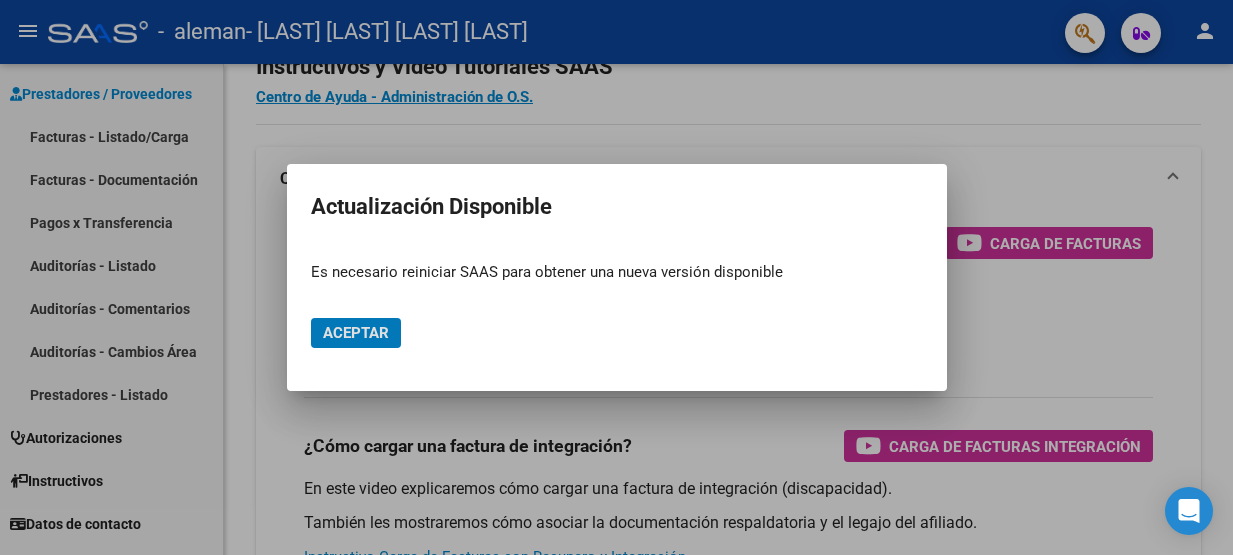 click on "Aceptar" at bounding box center (356, 333) 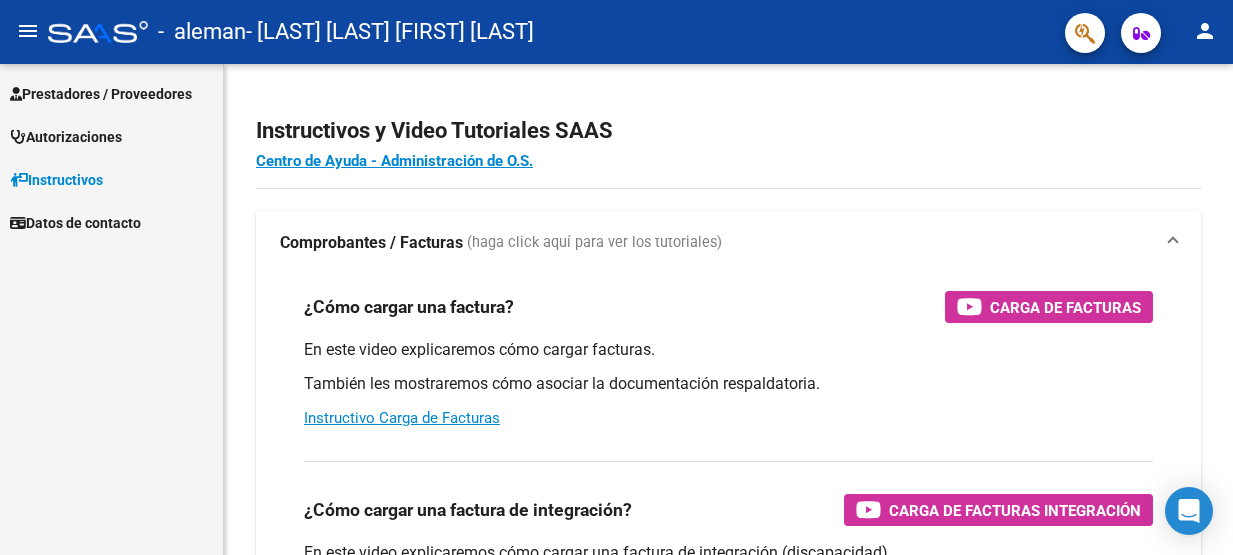 scroll, scrollTop: 0, scrollLeft: 0, axis: both 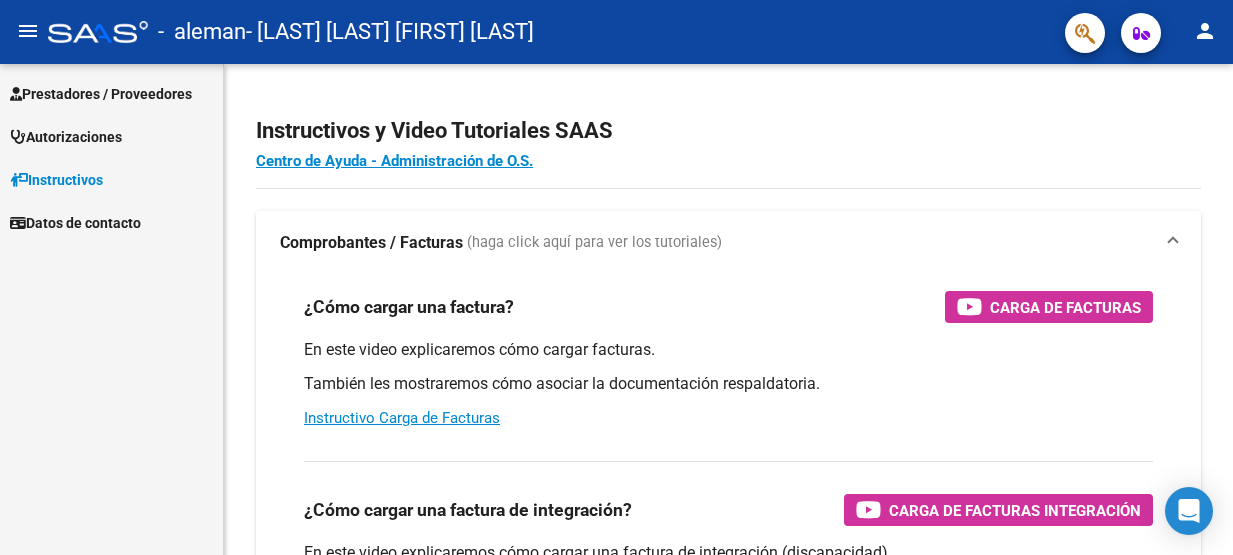 click on "Prestadores / Proveedores" at bounding box center [101, 94] 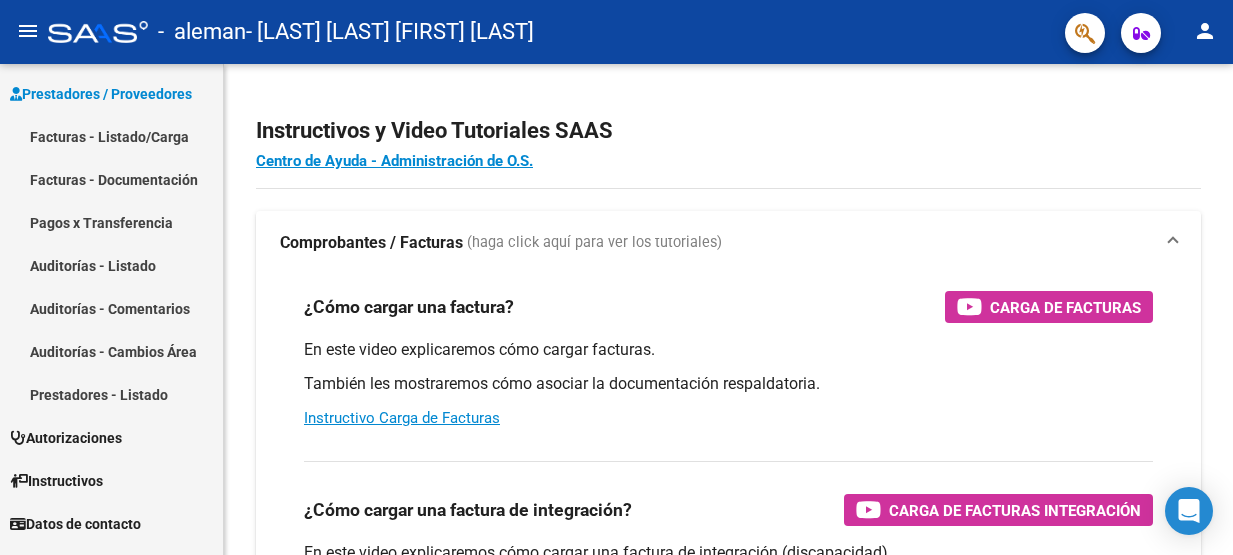 click on "Facturas - Listado/Carga" at bounding box center [111, 136] 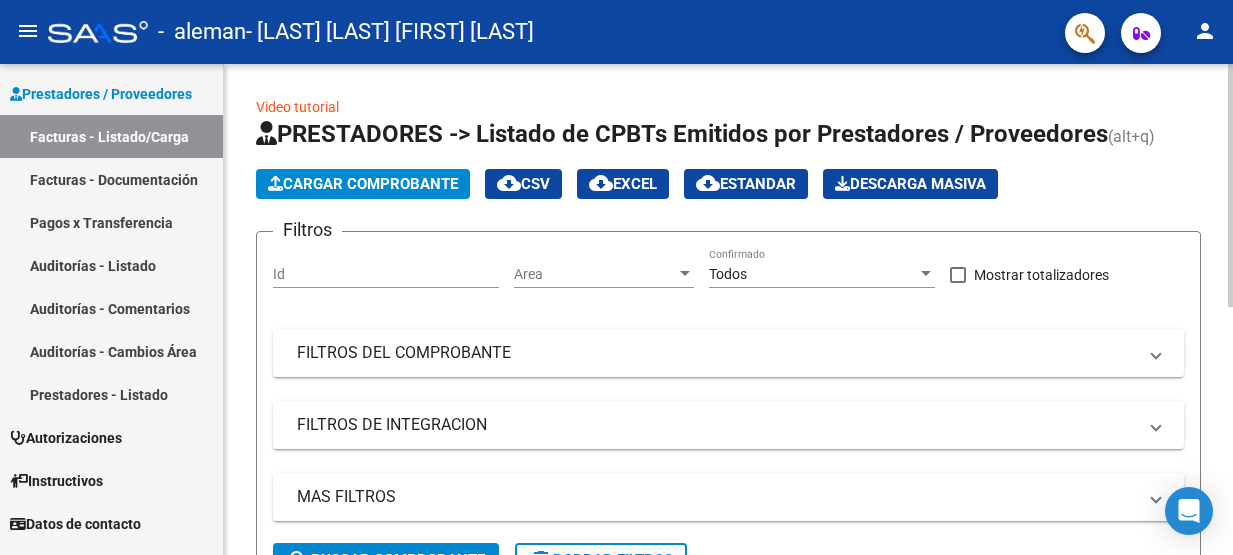 click on "Cargar Comprobante" 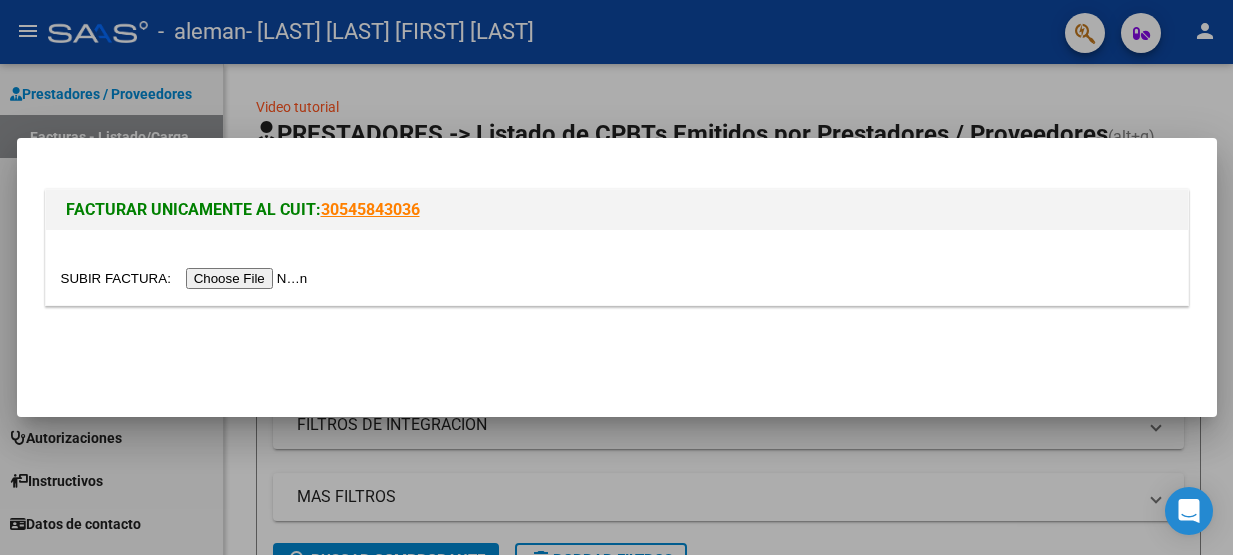 click at bounding box center (187, 278) 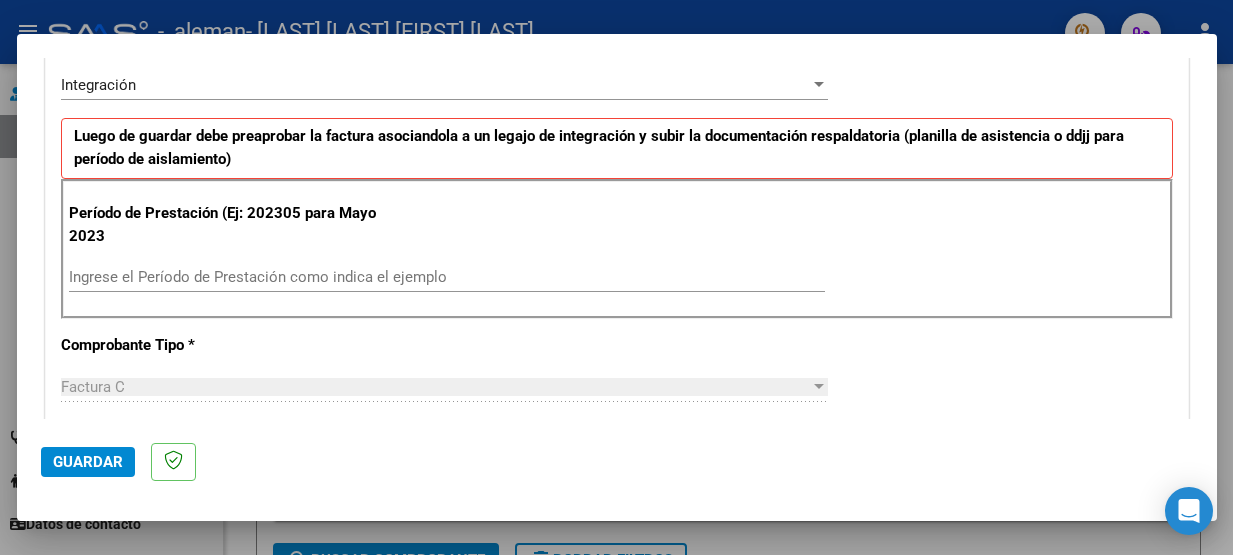 scroll, scrollTop: 462, scrollLeft: 0, axis: vertical 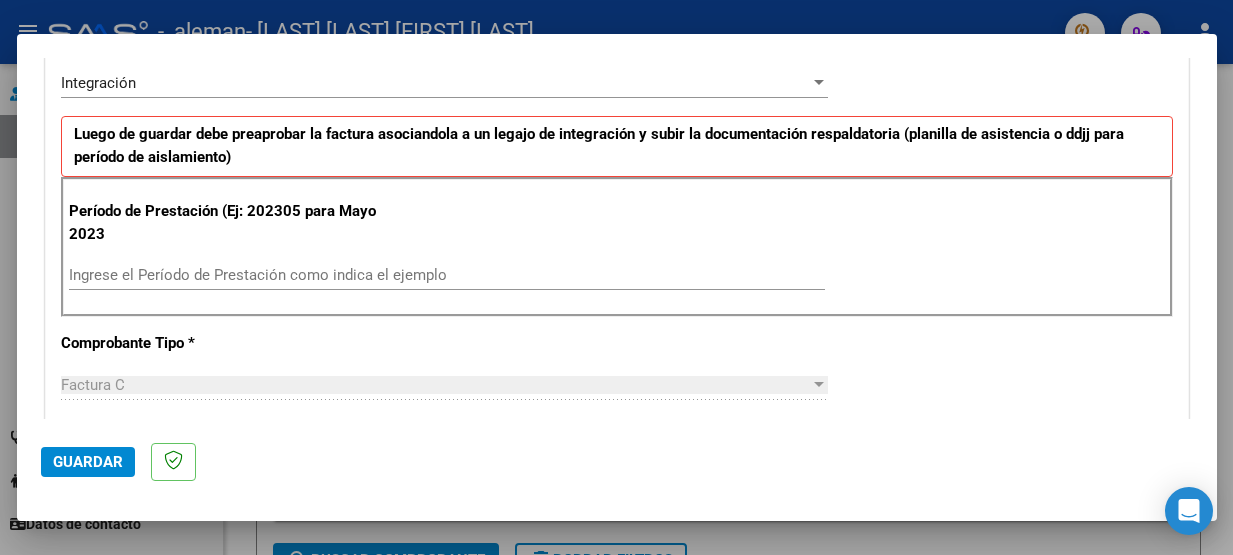 click on "Ingrese el Período de Prestación como indica el ejemplo" at bounding box center [447, 275] 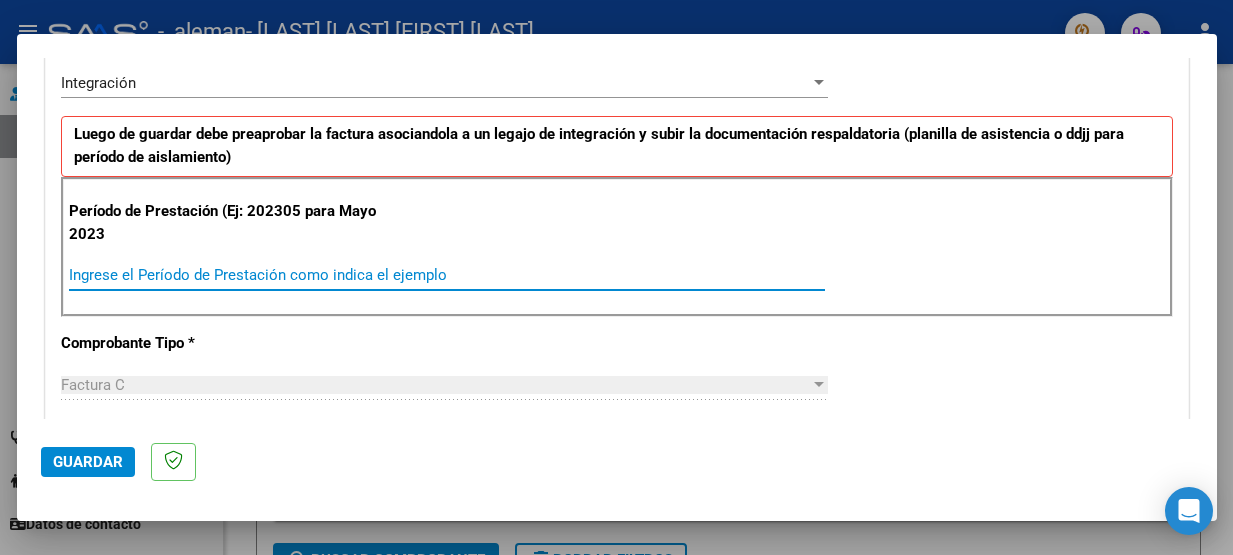 click on "Ingrese el Período de Prestación como indica el ejemplo" at bounding box center (447, 275) 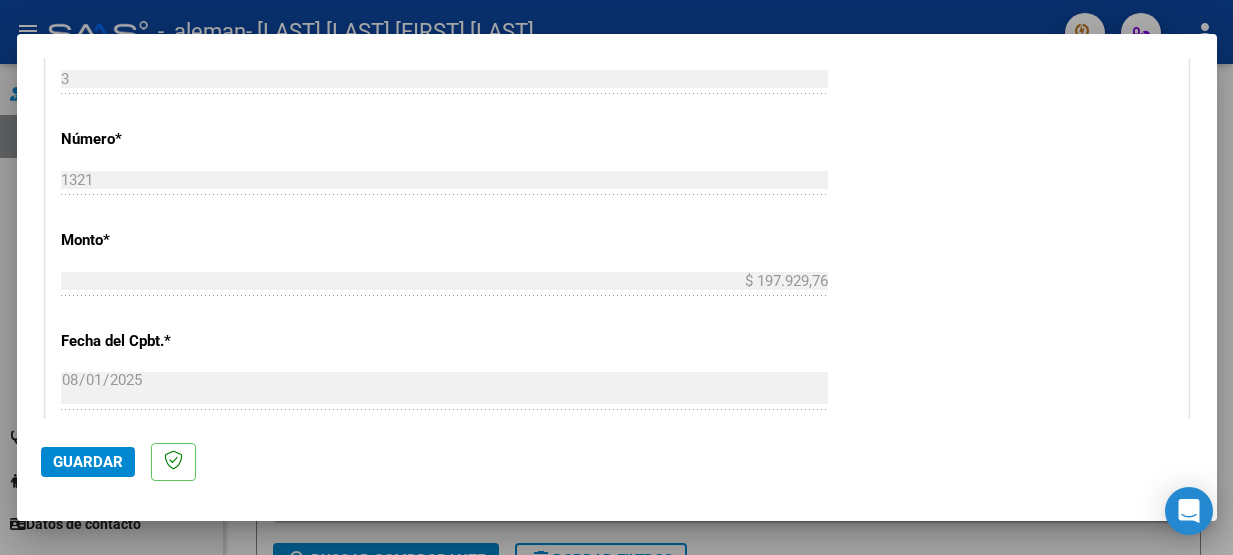 scroll, scrollTop: 878, scrollLeft: 0, axis: vertical 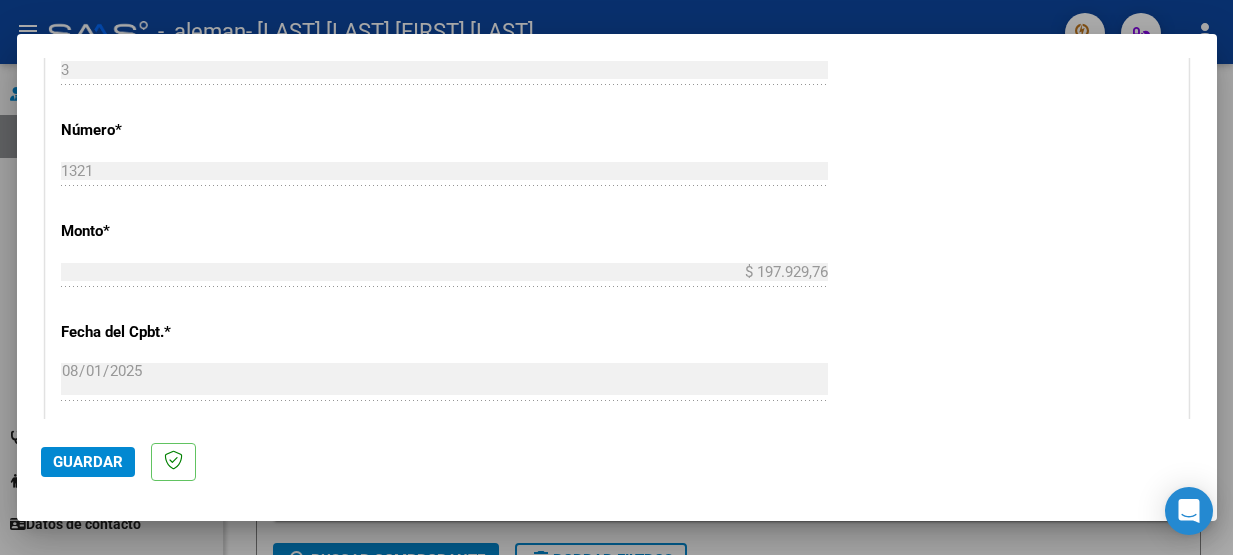 type on "202507" 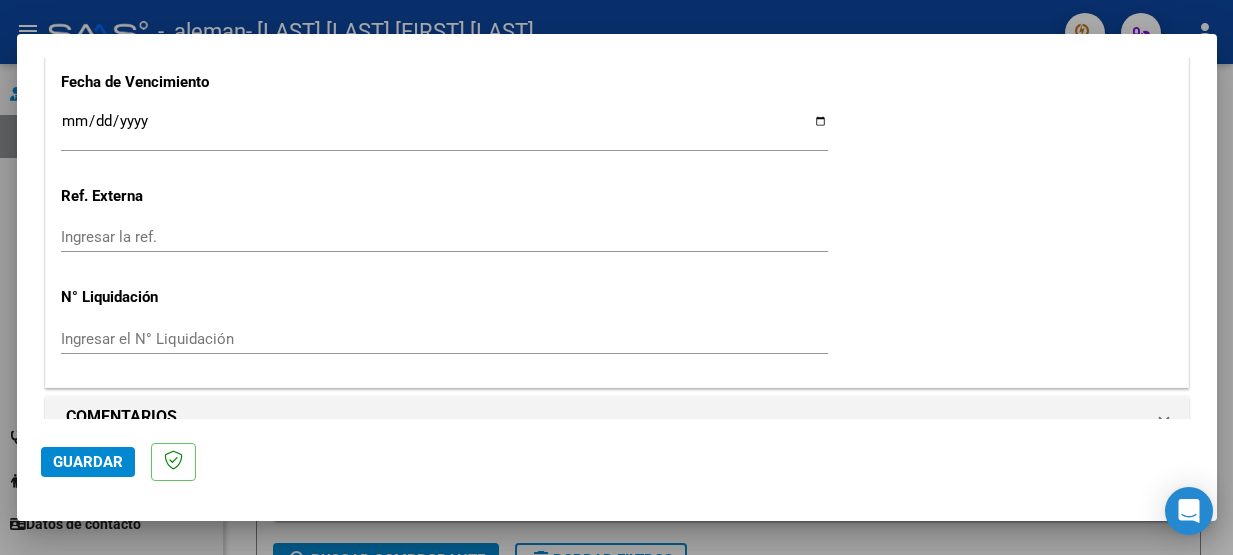 scroll, scrollTop: 1387, scrollLeft: 0, axis: vertical 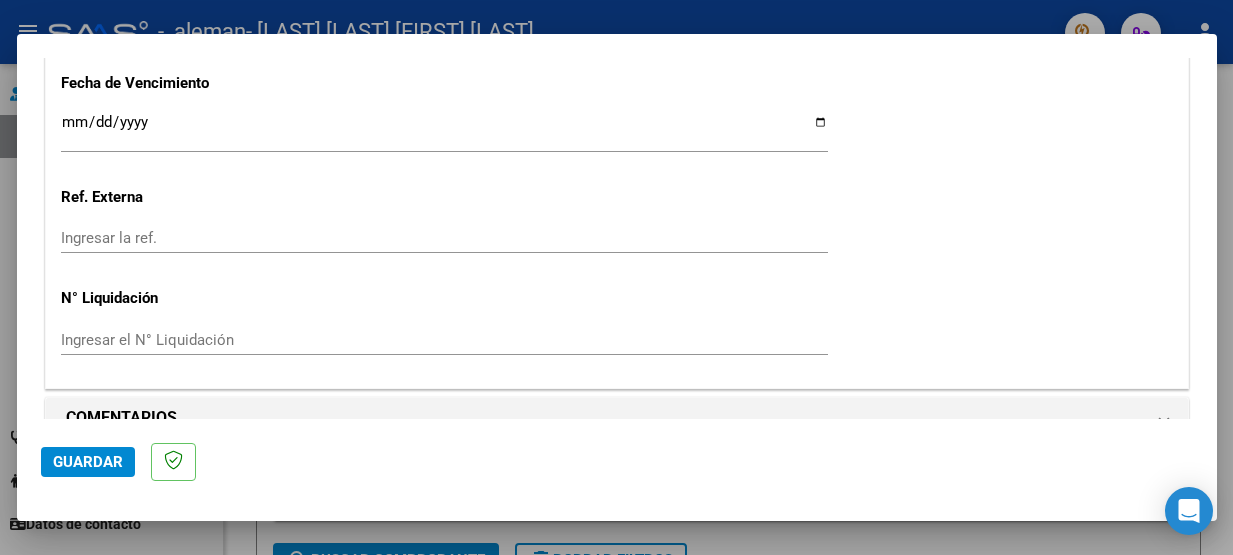 click on "Guardar" 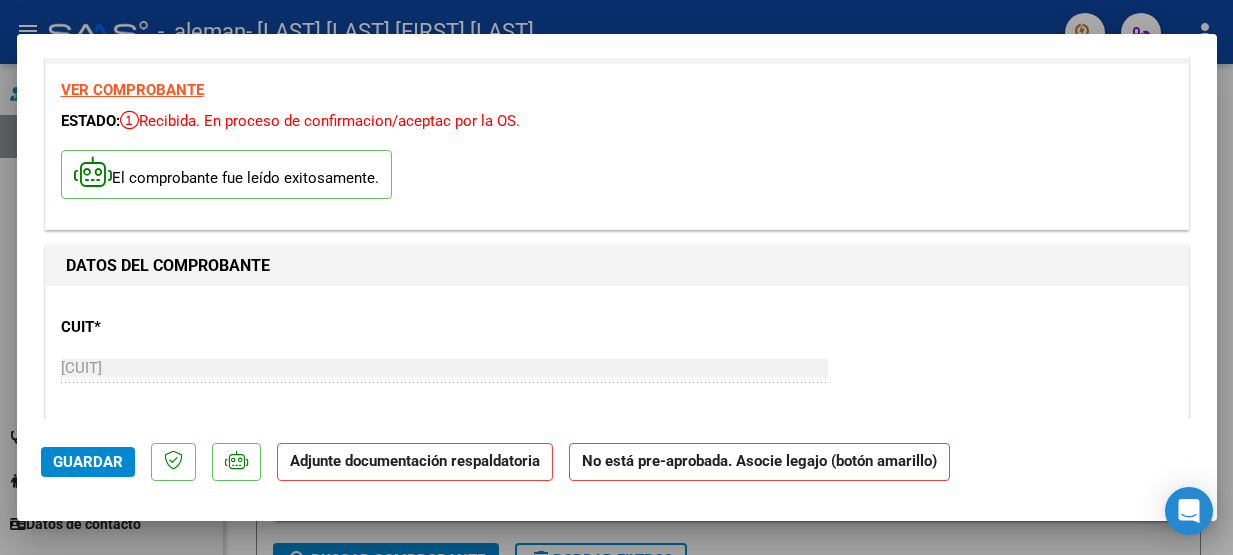 scroll, scrollTop: 64, scrollLeft: 0, axis: vertical 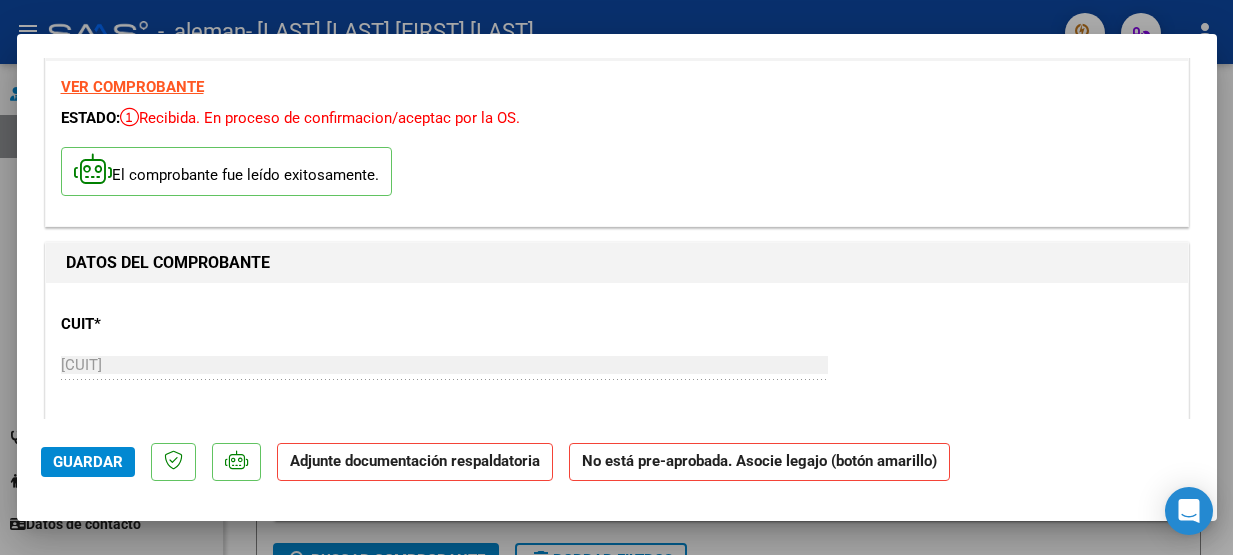 click on "Adjunte documentación respaldatoria" 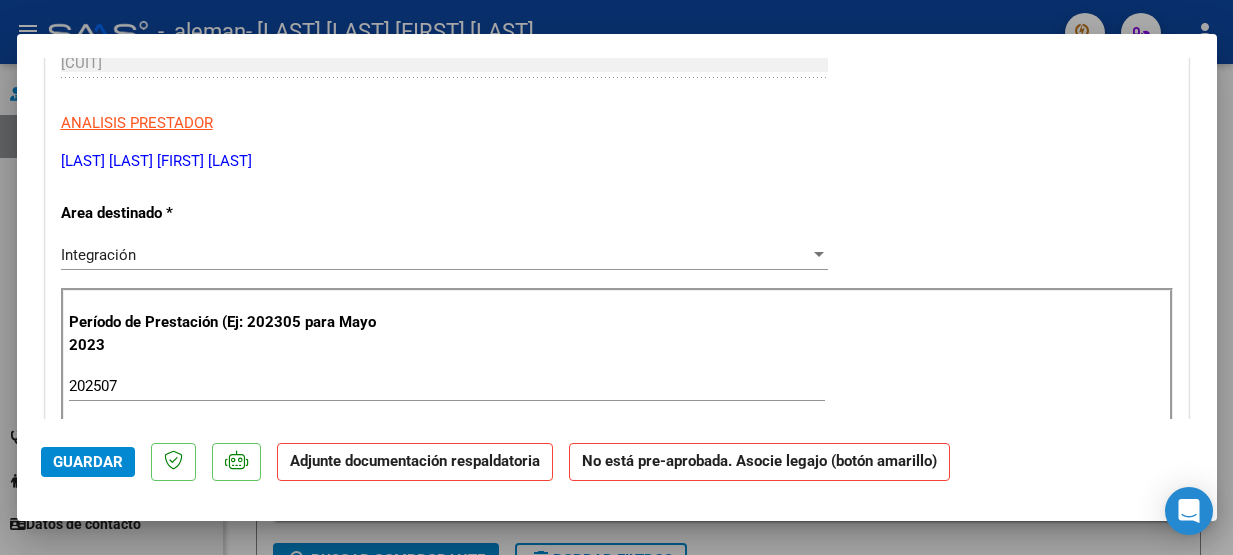 scroll, scrollTop: 368, scrollLeft: 0, axis: vertical 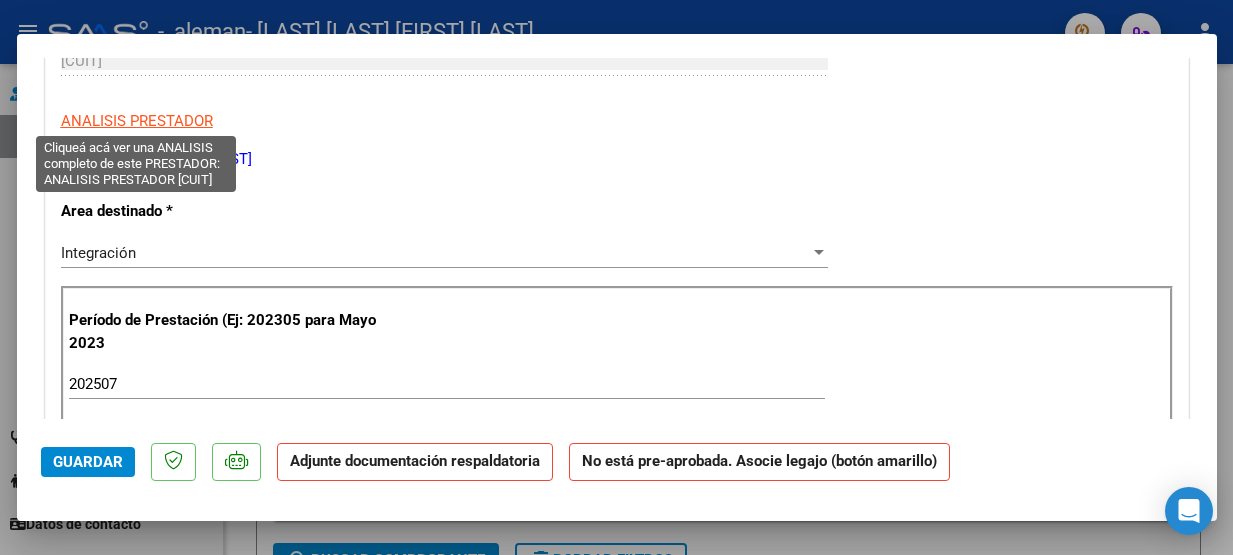 click on "ANALISIS PRESTADOR" at bounding box center [137, 121] 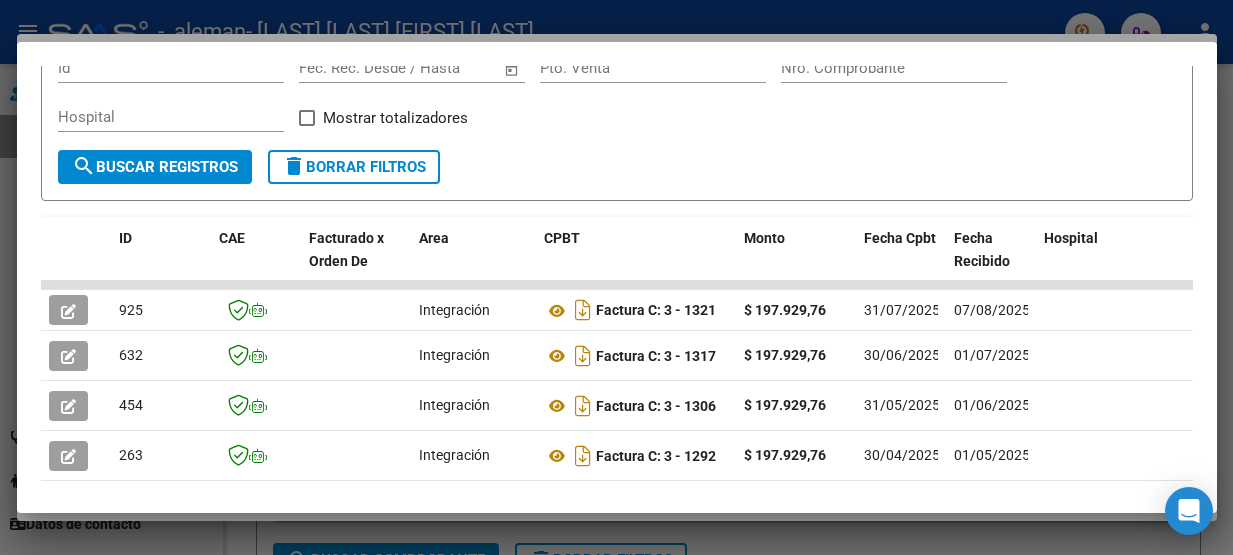 scroll, scrollTop: 323, scrollLeft: 0, axis: vertical 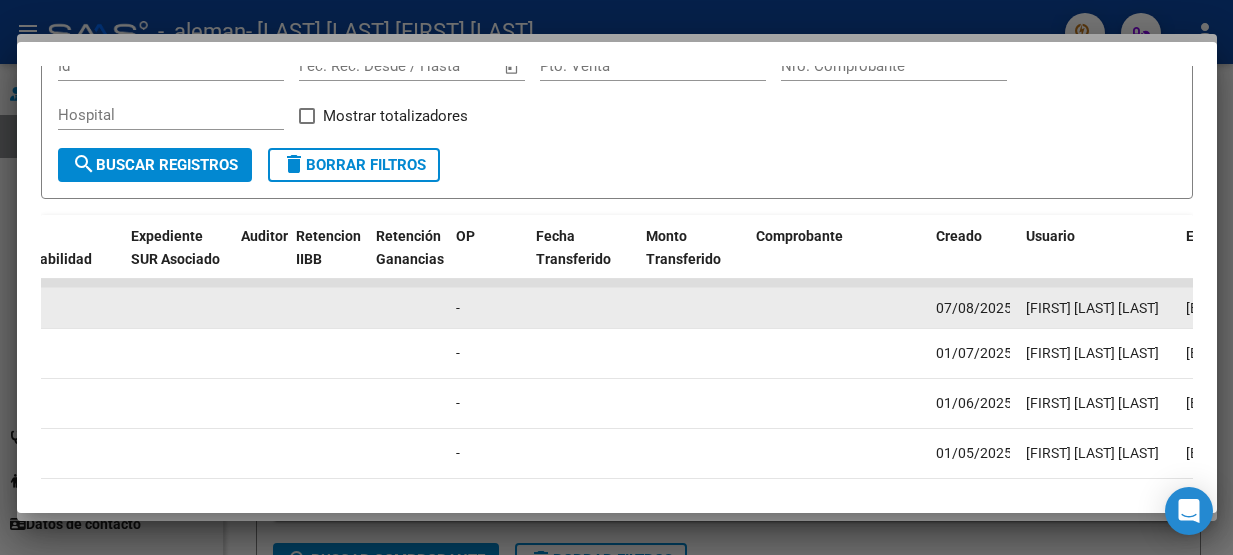 click 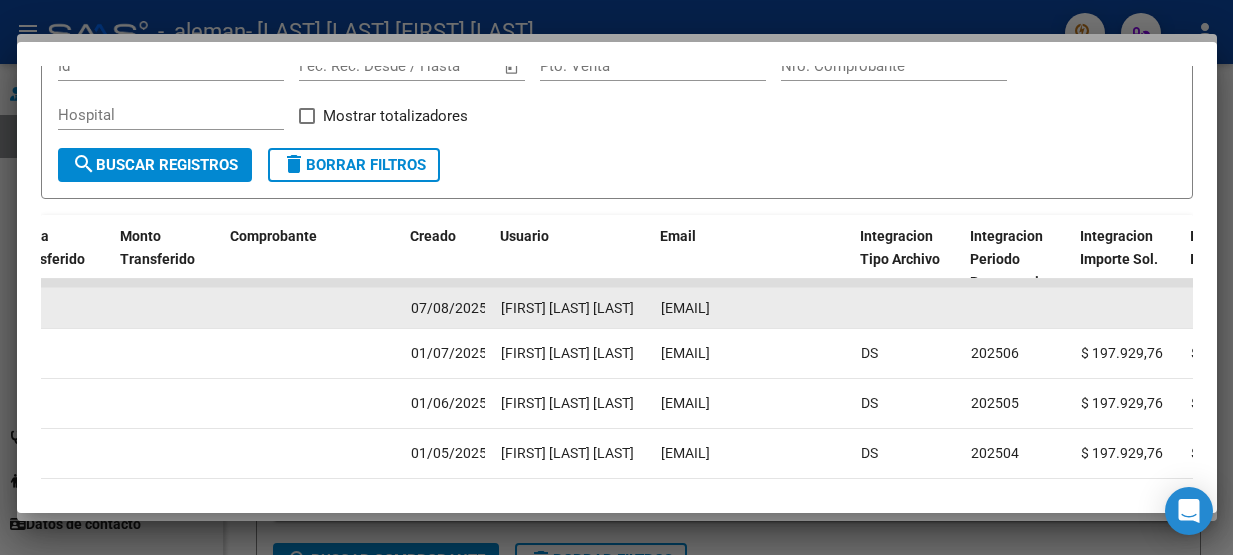 scroll, scrollTop: 0, scrollLeft: 1919, axis: horizontal 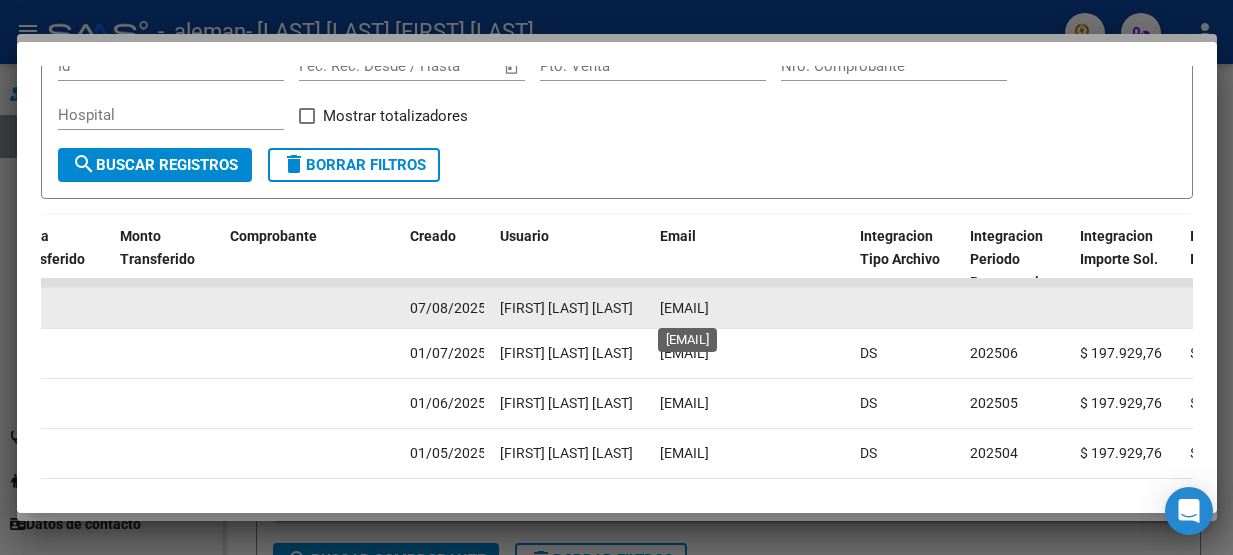 click 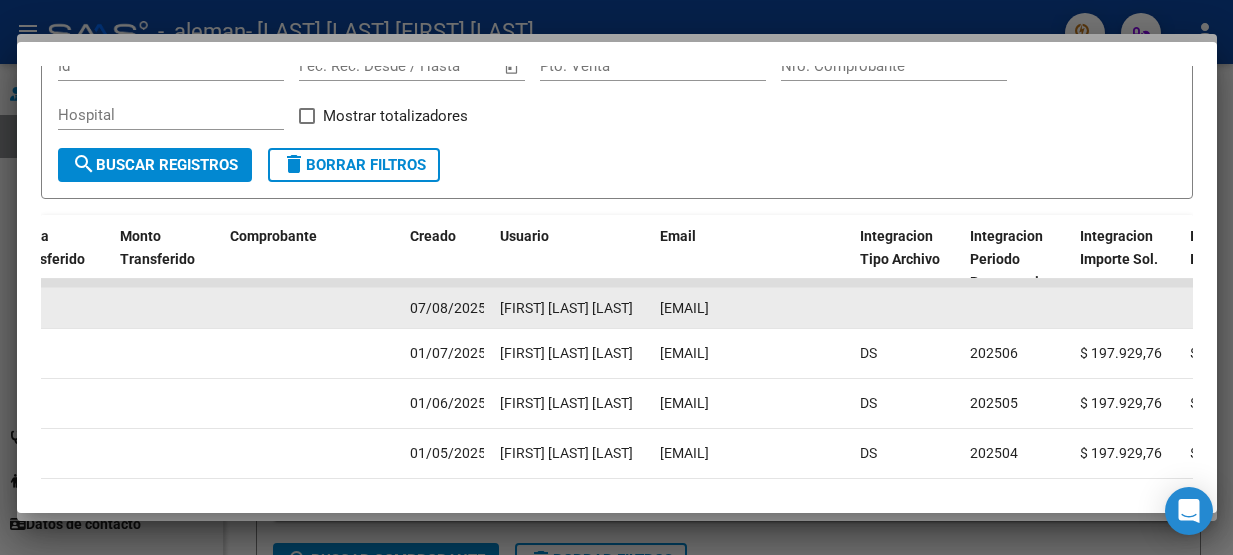 click 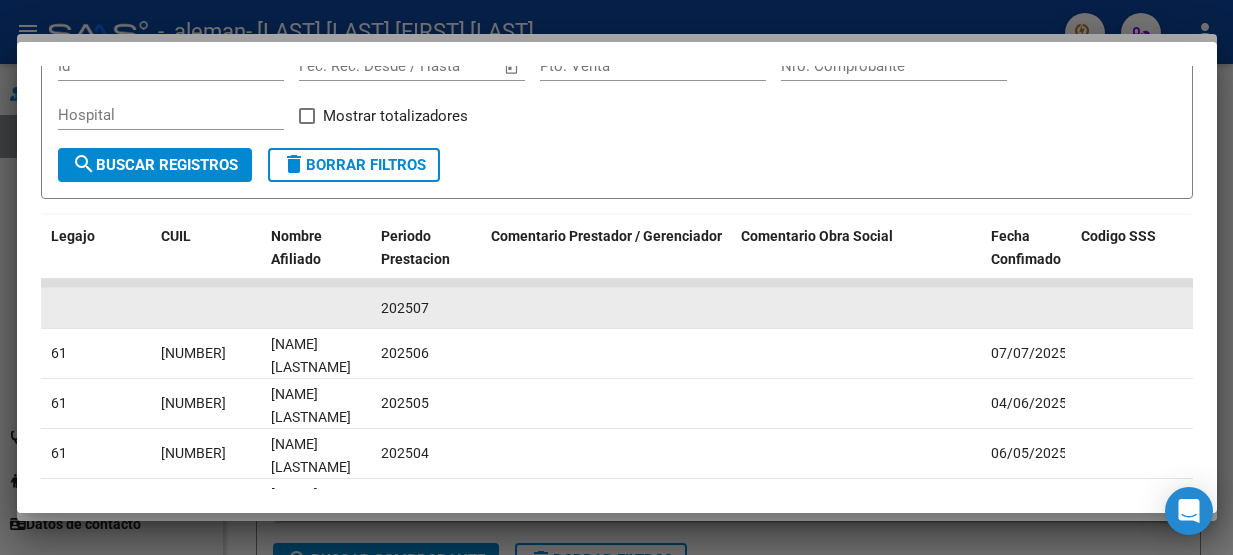 scroll, scrollTop: 0, scrollLeft: 3168, axis: horizontal 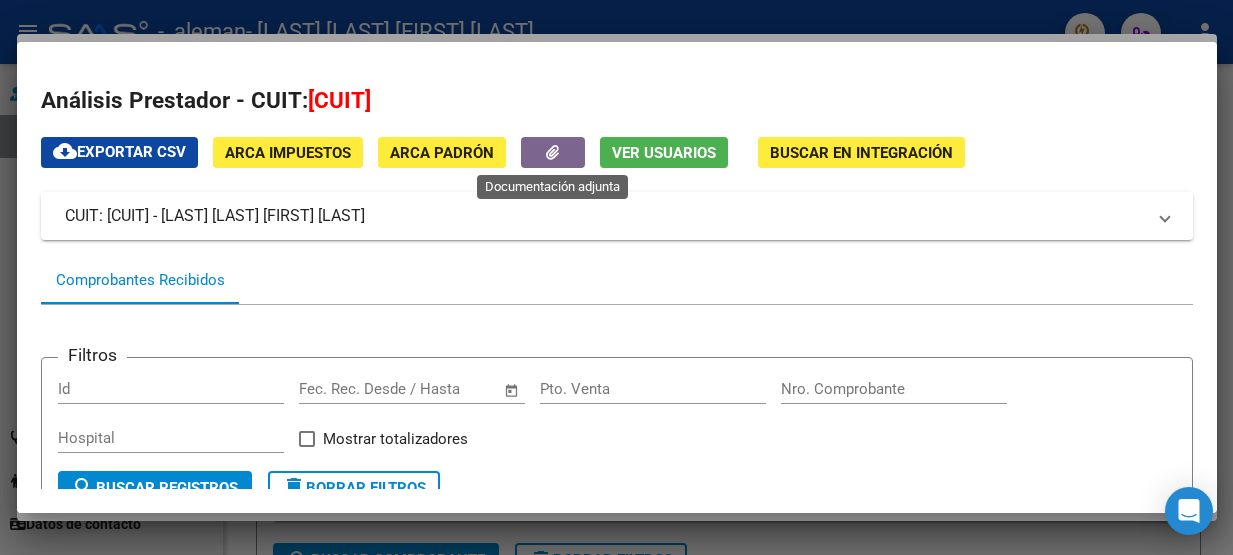 click 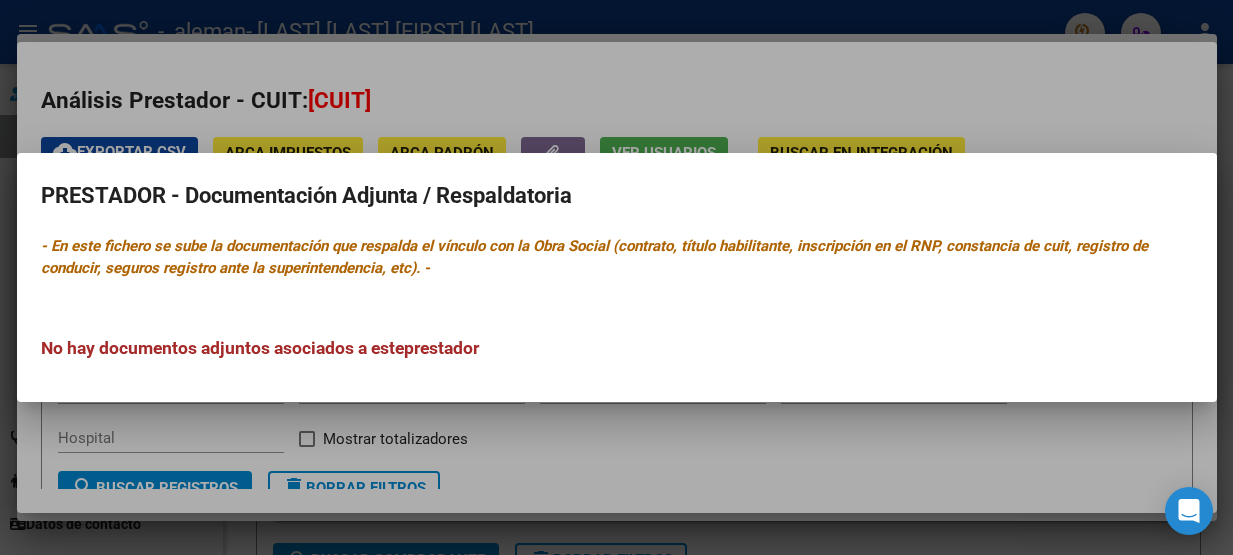 click on "- En este fichero se sube la documentación que respalda el vínculo con la Obra Social (contrato, título habilitante, inscripción en el RNP, constancia de cuit, registro de conducir, seguros registro ante la superintendencia, etc). -" at bounding box center [594, 257] 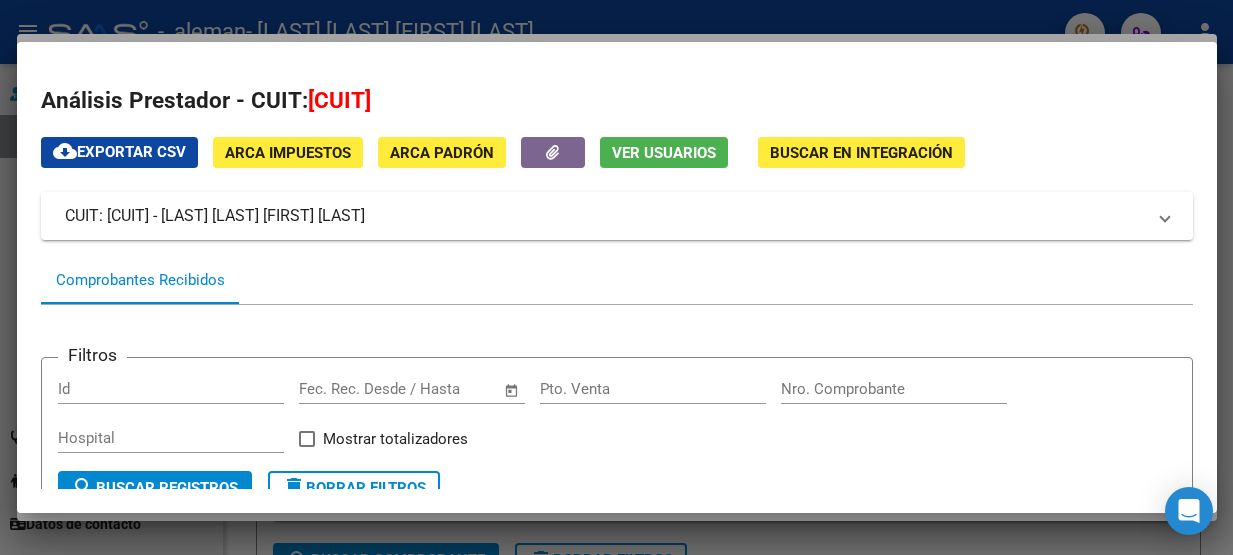 scroll, scrollTop: 0, scrollLeft: 0, axis: both 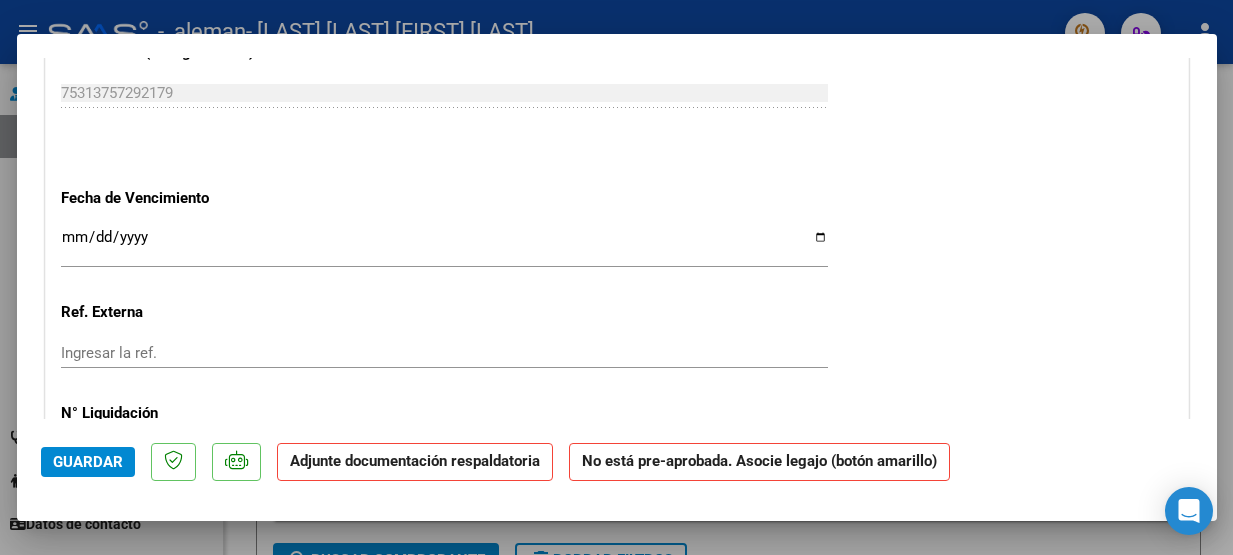 click on "Adjunte documentación respaldatoria" 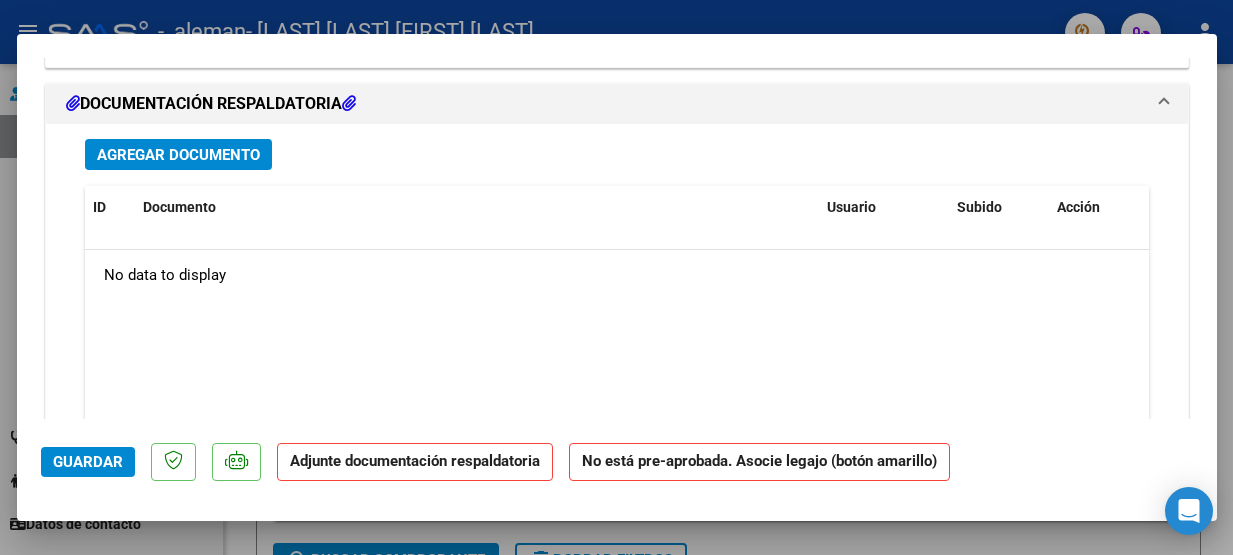 scroll, scrollTop: 1908, scrollLeft: 0, axis: vertical 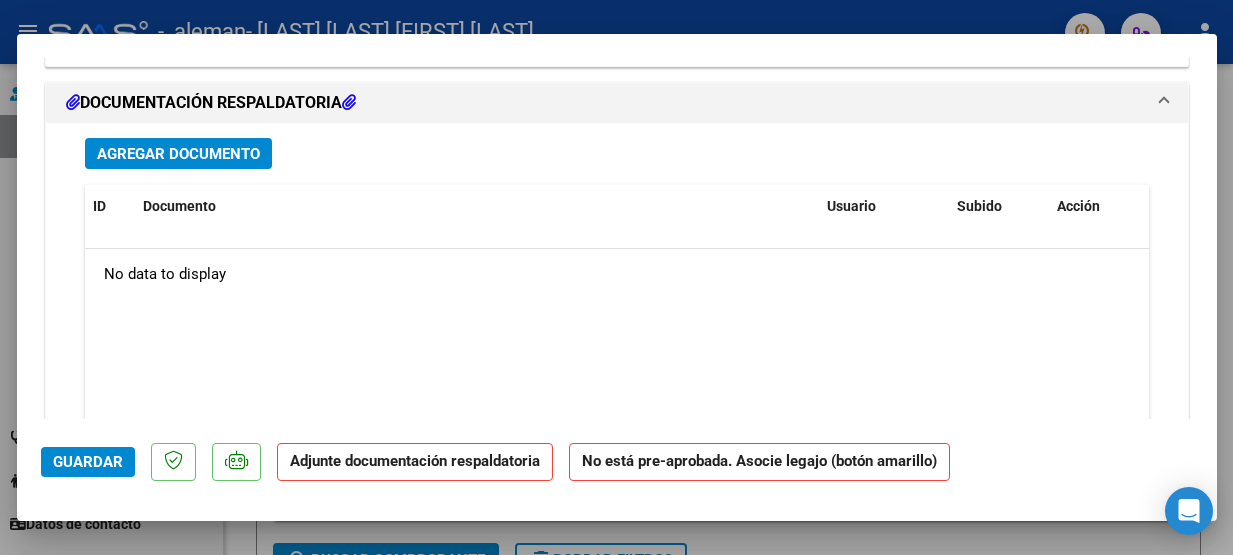 click on "Agregar Documento" at bounding box center (178, 154) 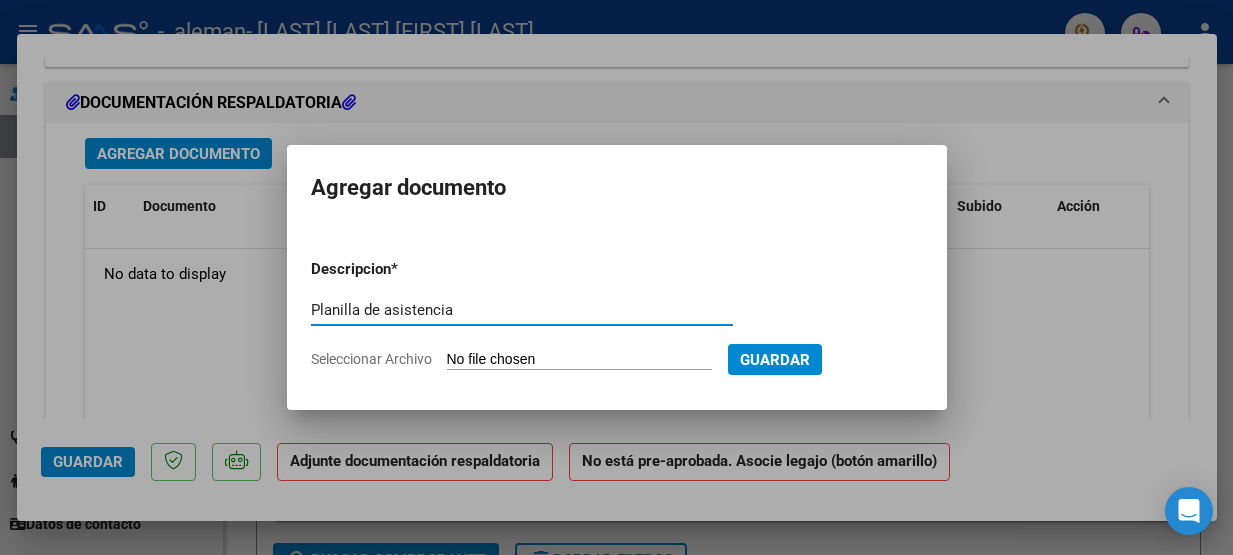 type on "Planilla de asistencia" 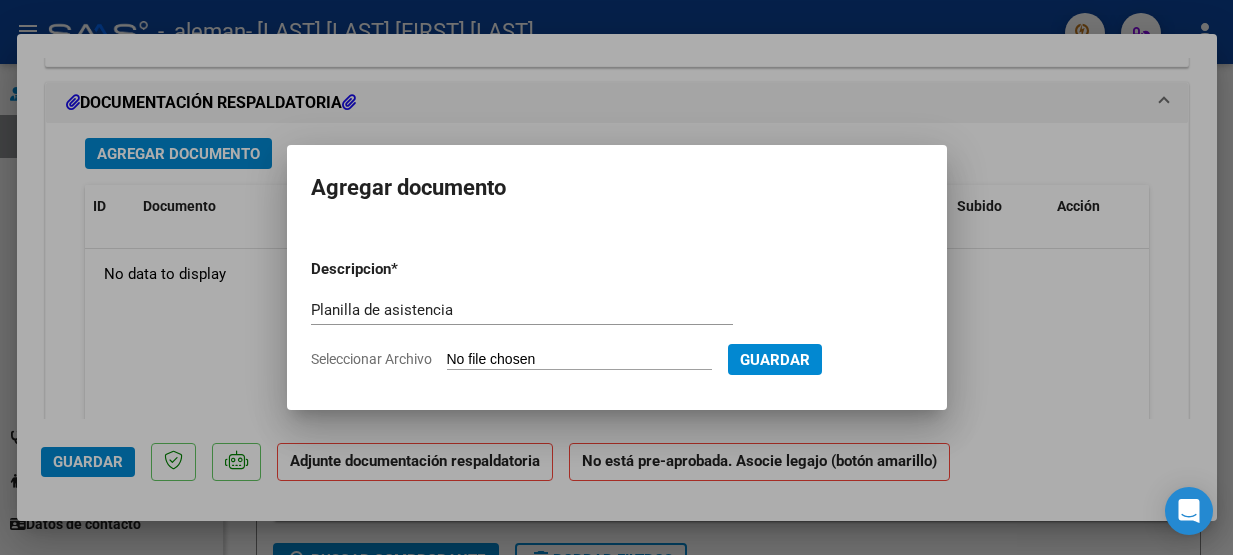 type on "C:\fakepath\[MONTH] [YEAR] PLANILLA DE ASISTENCIA DE PRESTACIONES.pdf" 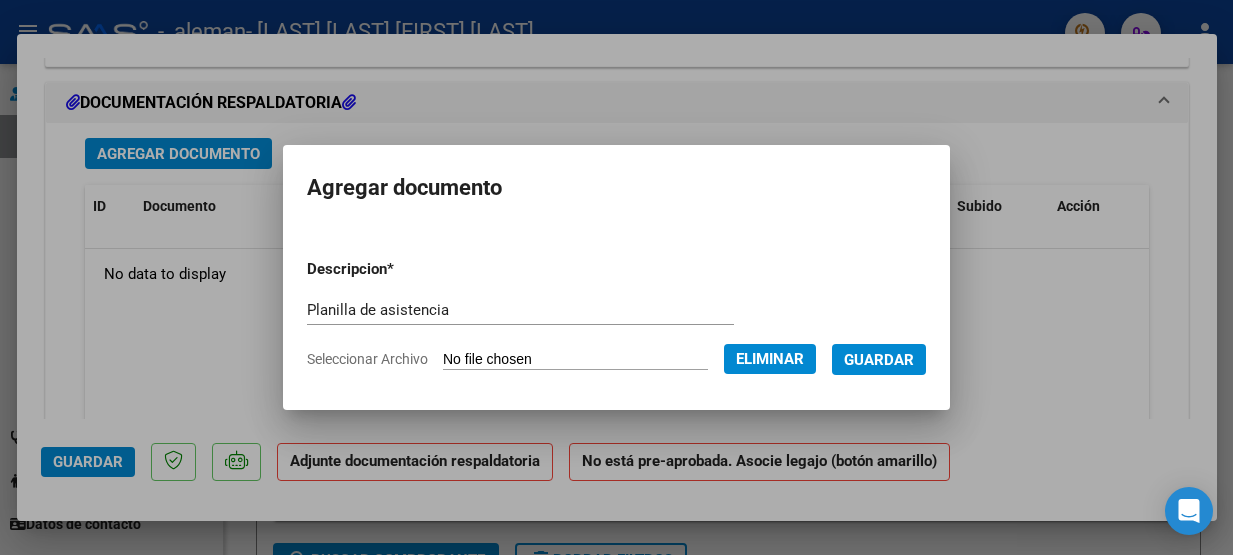 click on "Guardar" at bounding box center (879, 360) 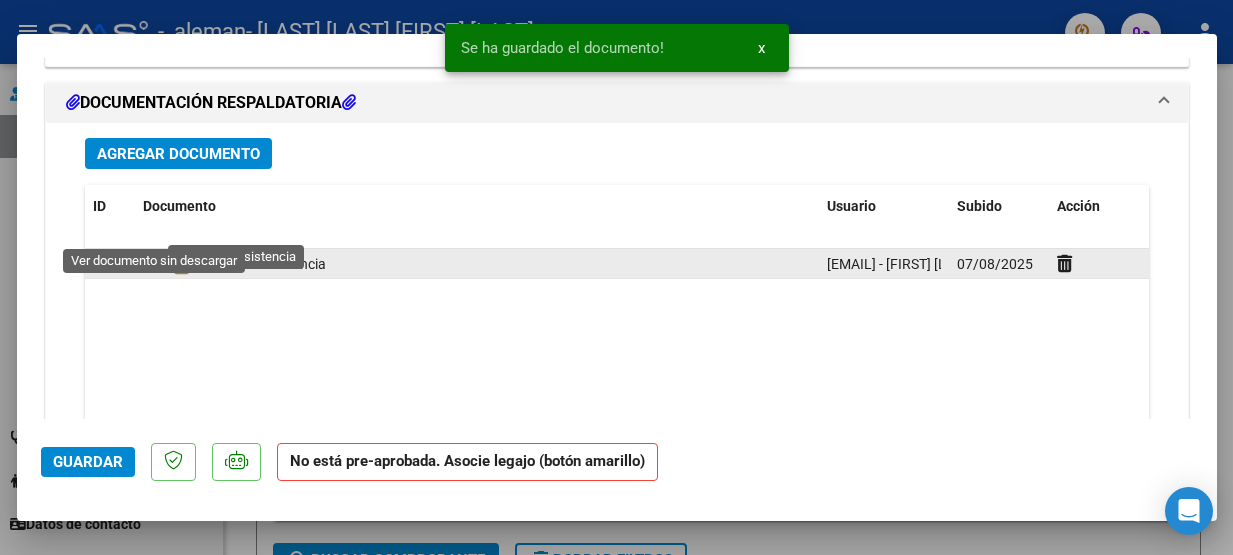 click 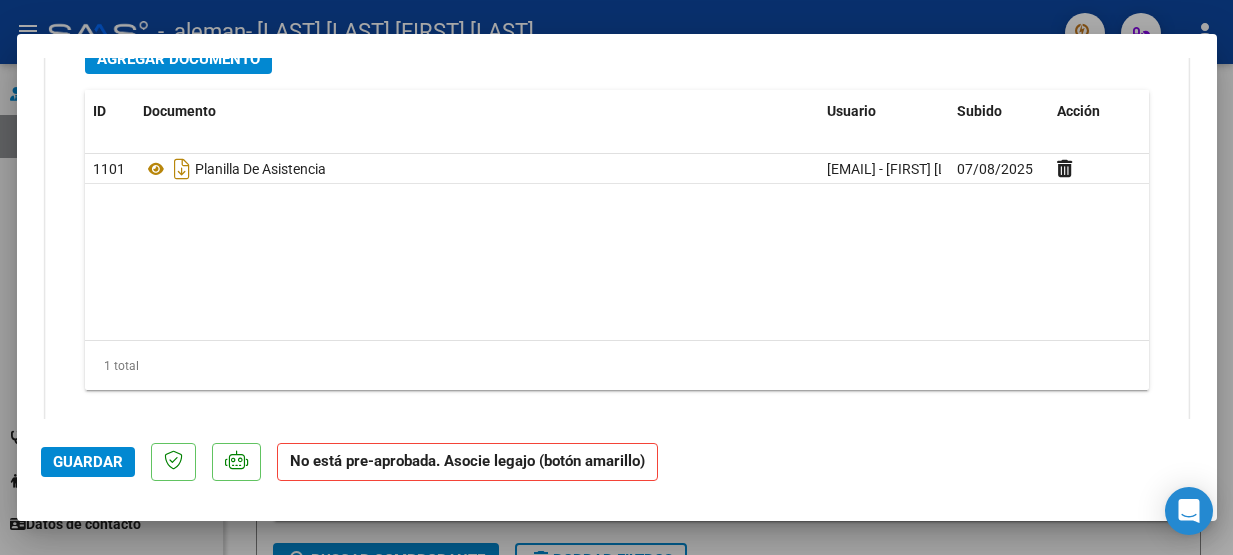 scroll, scrollTop: 2002, scrollLeft: 0, axis: vertical 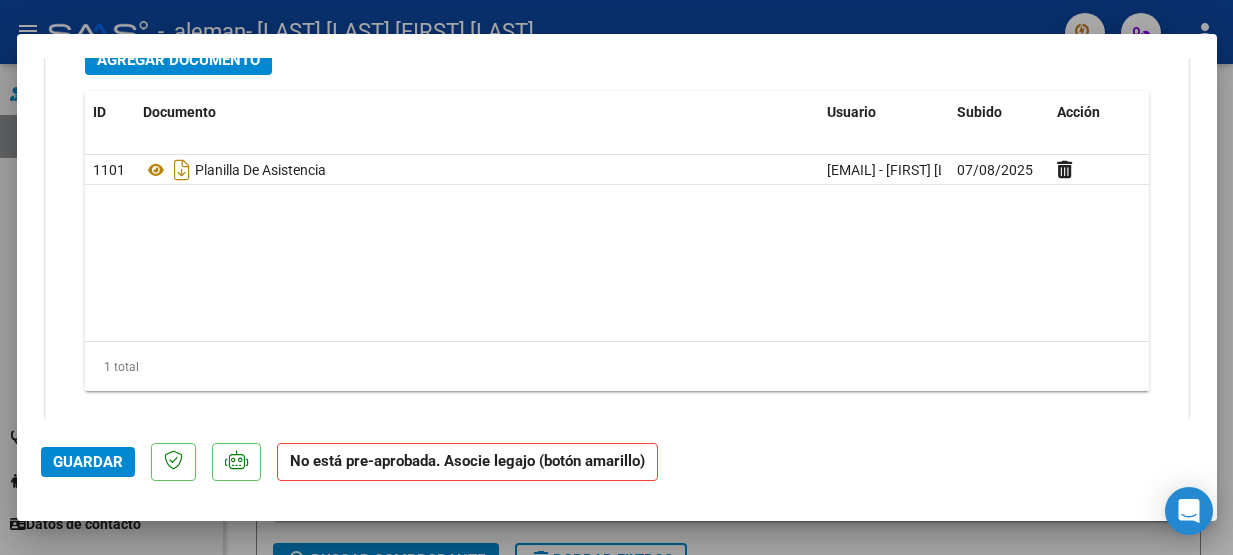 click on "No está pre-aprobada. Asocie legajo (botón amarillo)" 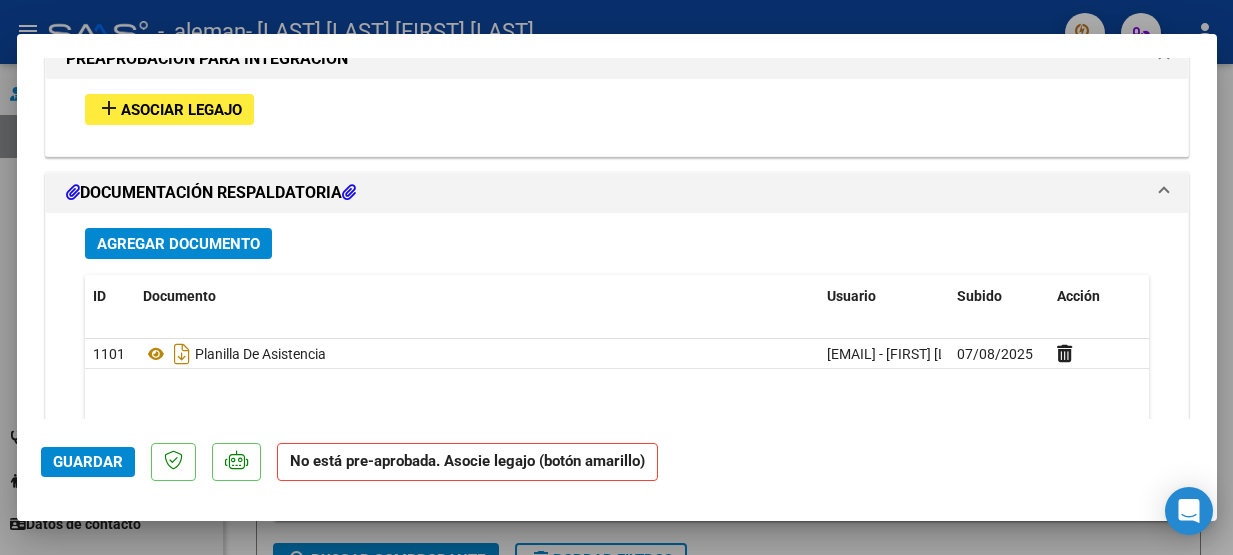 scroll, scrollTop: 1717, scrollLeft: 0, axis: vertical 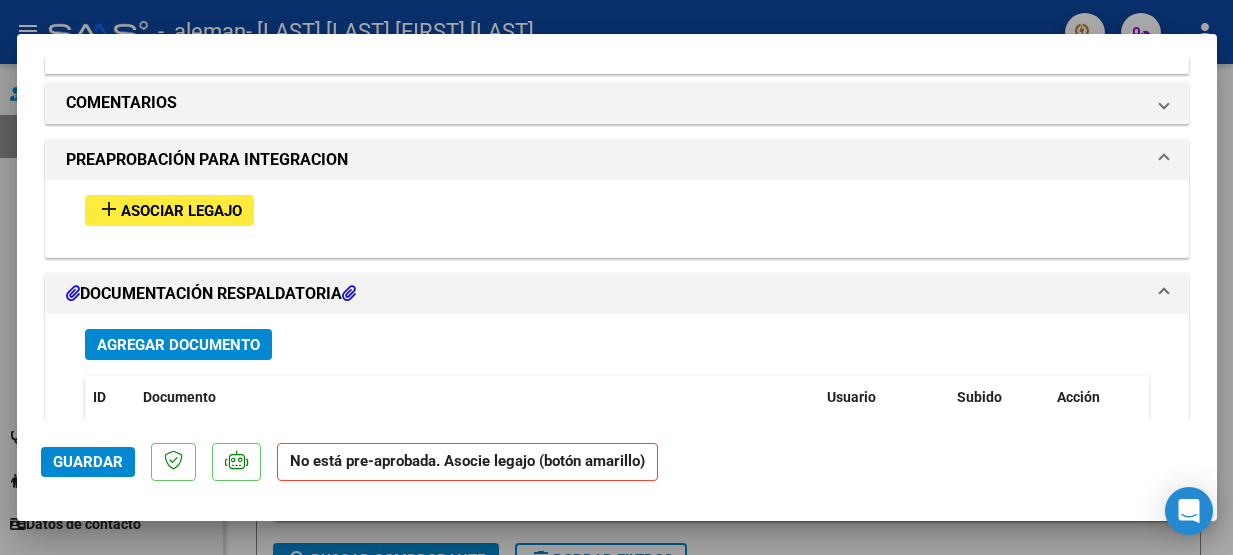click on "Asociar Legajo" at bounding box center [181, 211] 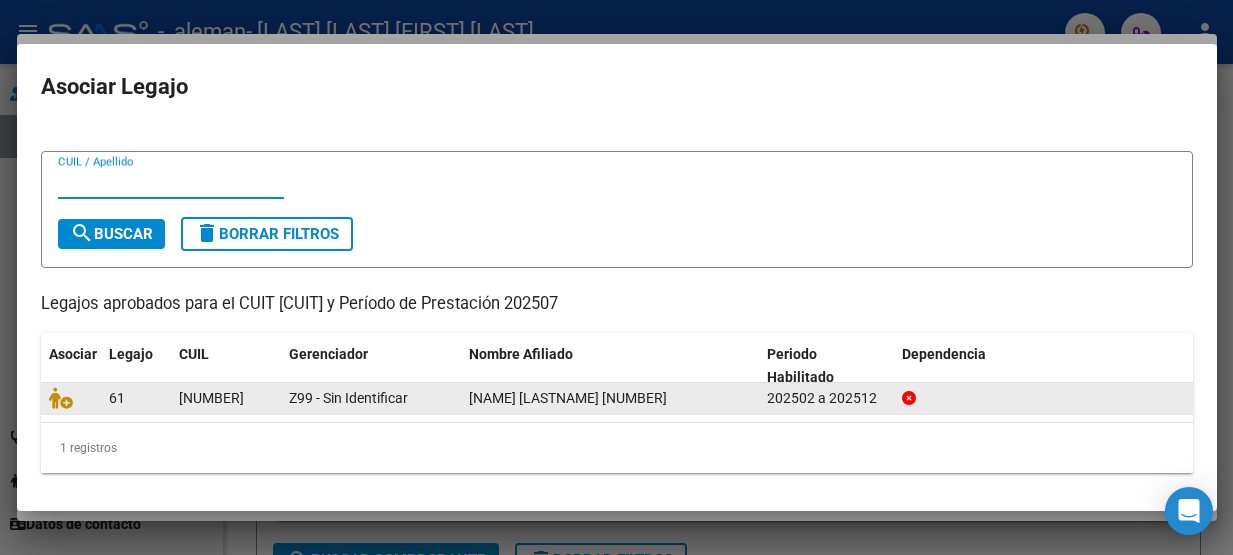 scroll, scrollTop: 23, scrollLeft: 0, axis: vertical 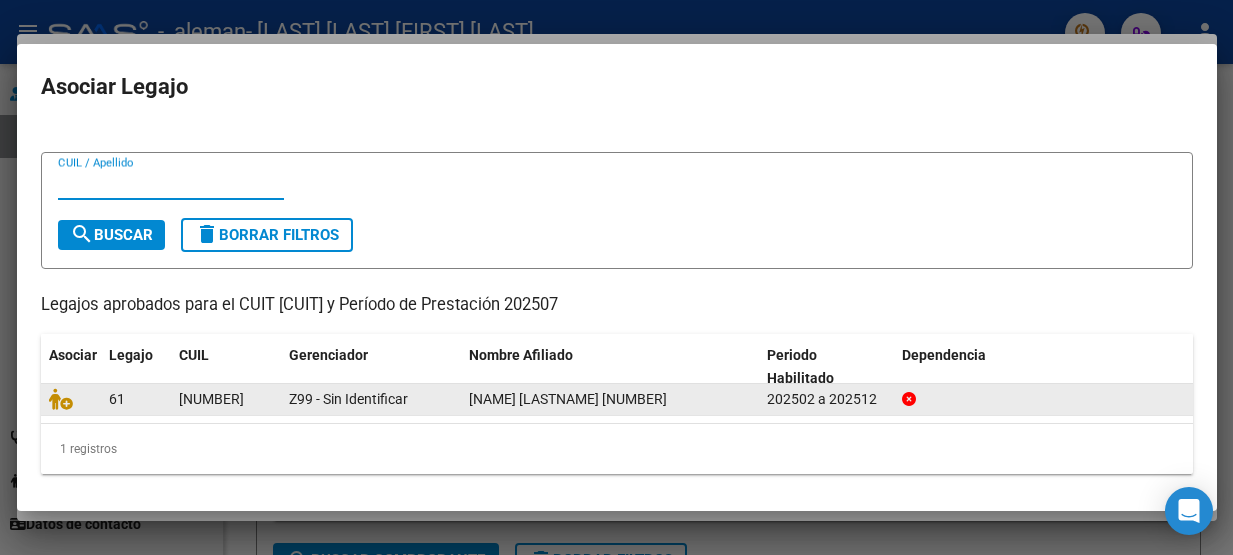 click on "[NUMBER]" 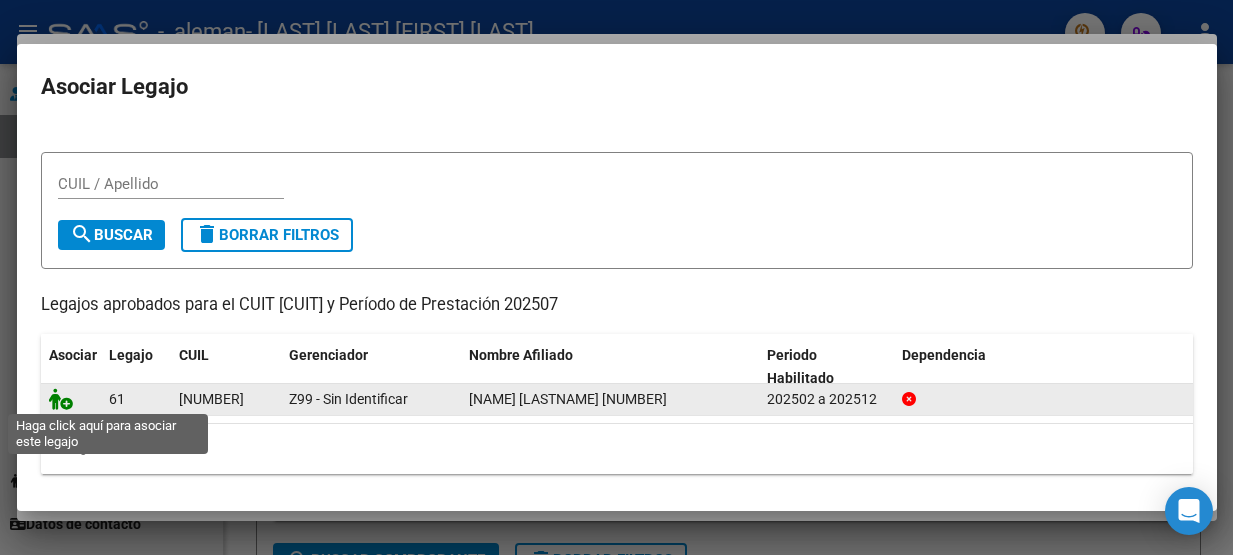 click 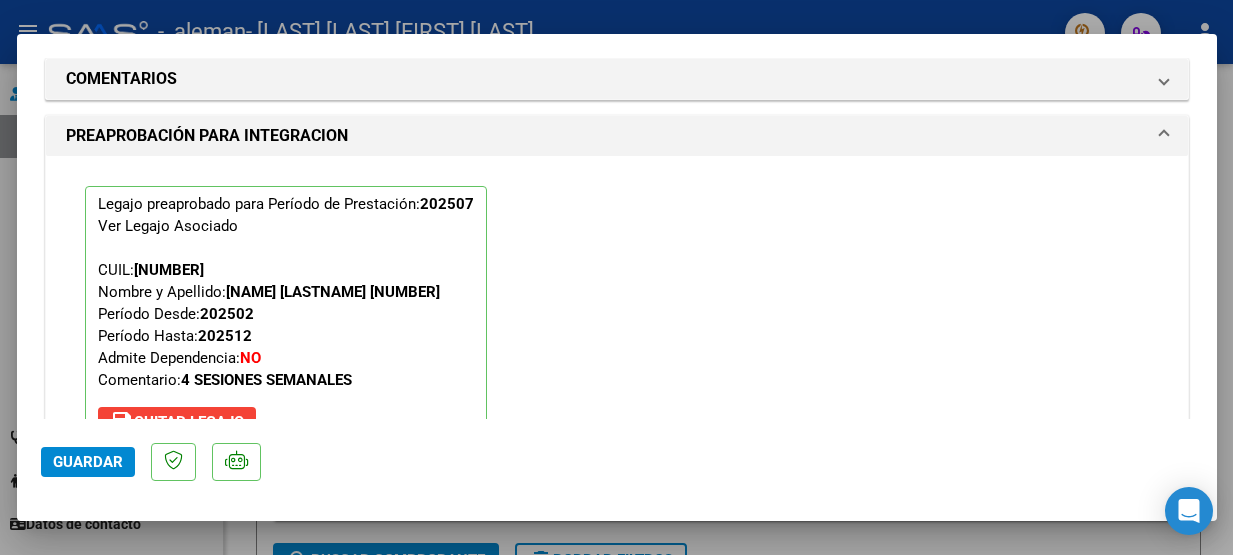 scroll, scrollTop: 1808, scrollLeft: 0, axis: vertical 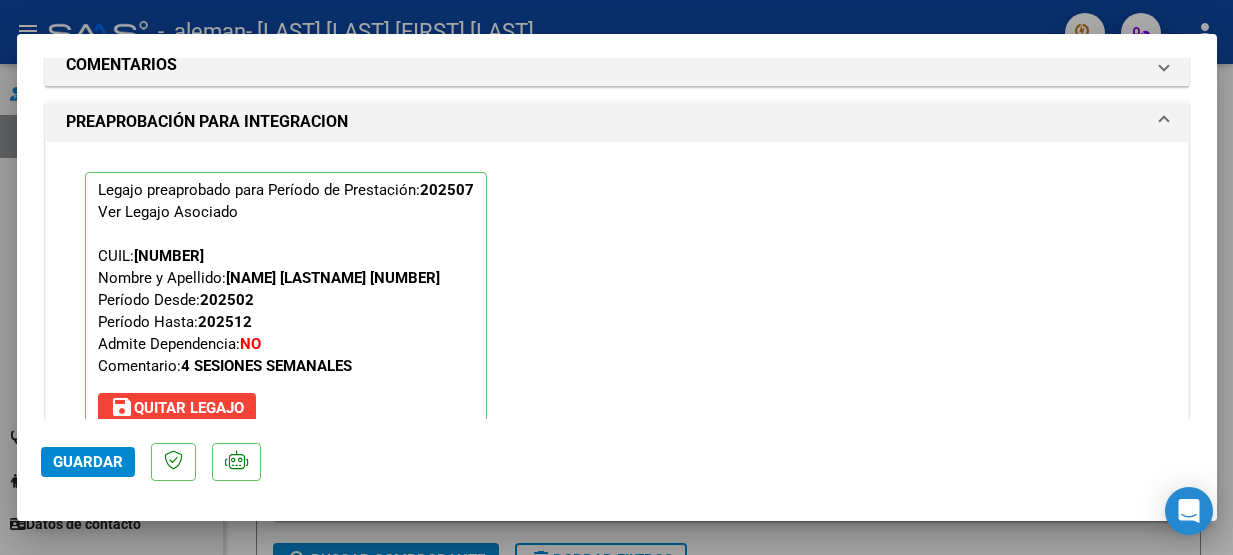 click on "Guardar" 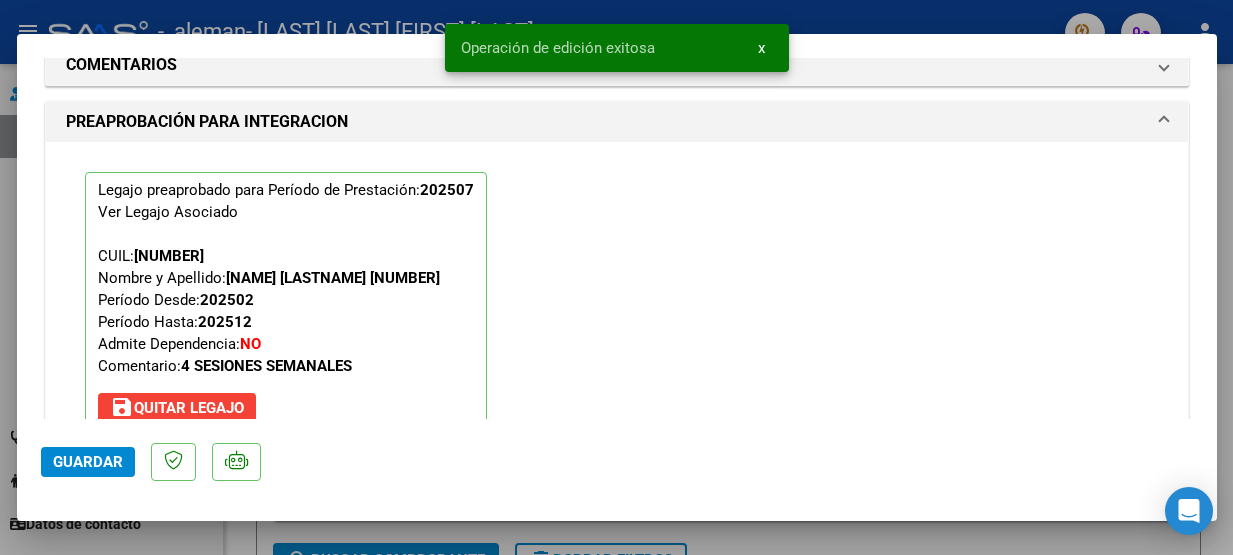 click at bounding box center [616, 277] 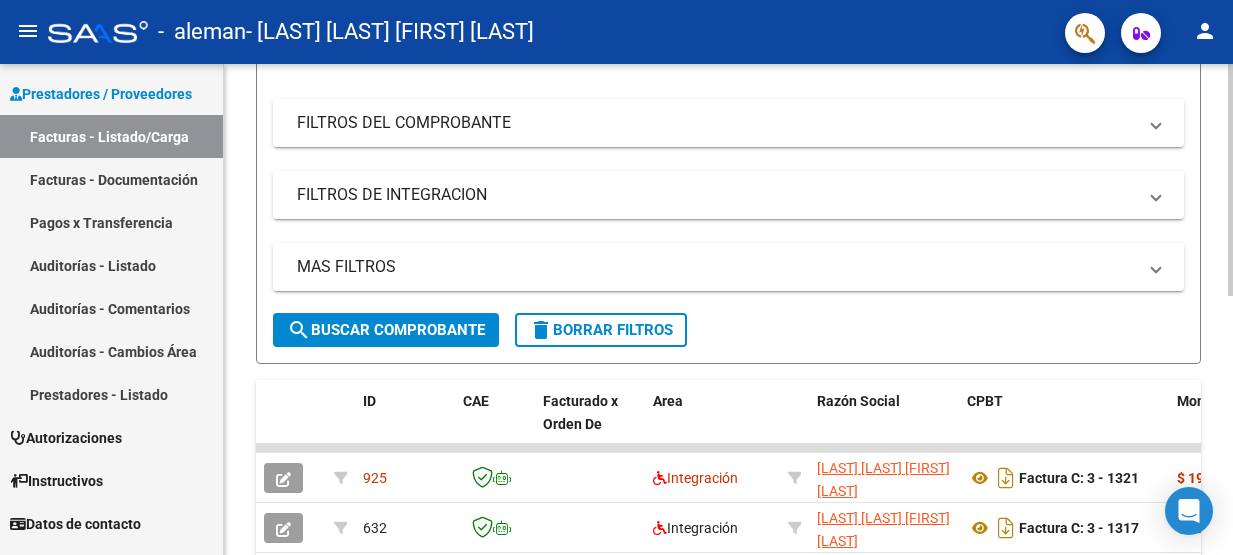 scroll, scrollTop: 273, scrollLeft: 0, axis: vertical 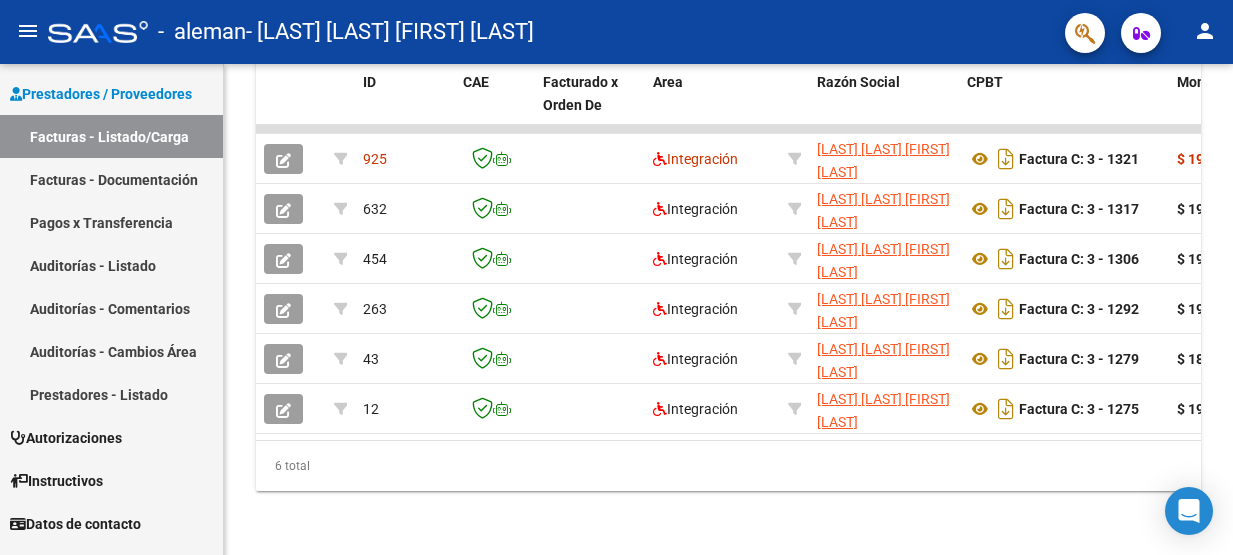 click on "person" 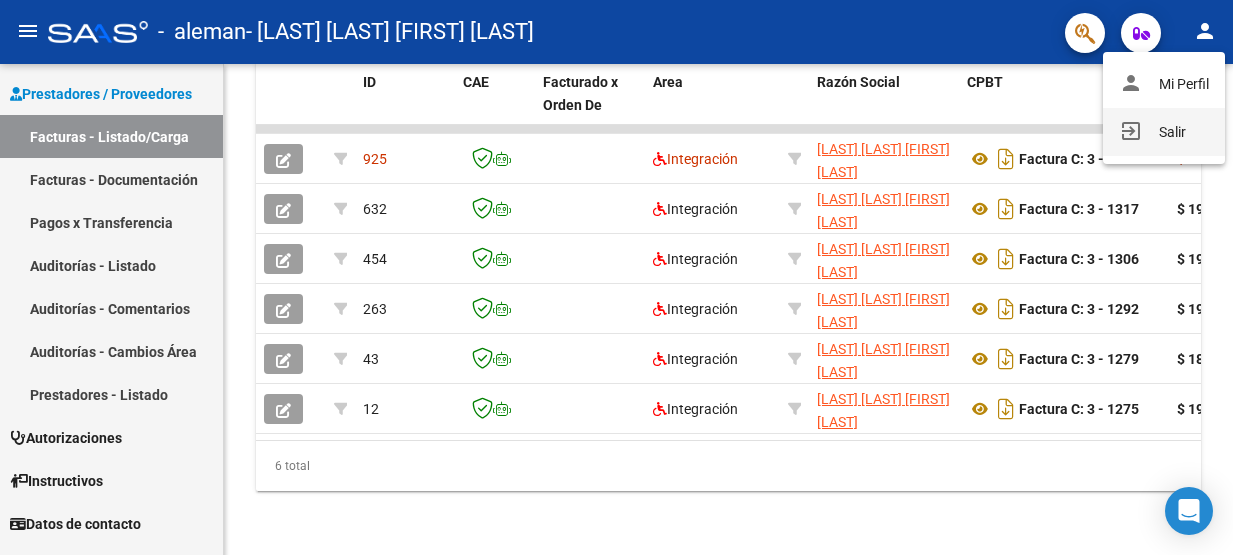 click on "exit_to_app  Salir" at bounding box center (1164, 132) 